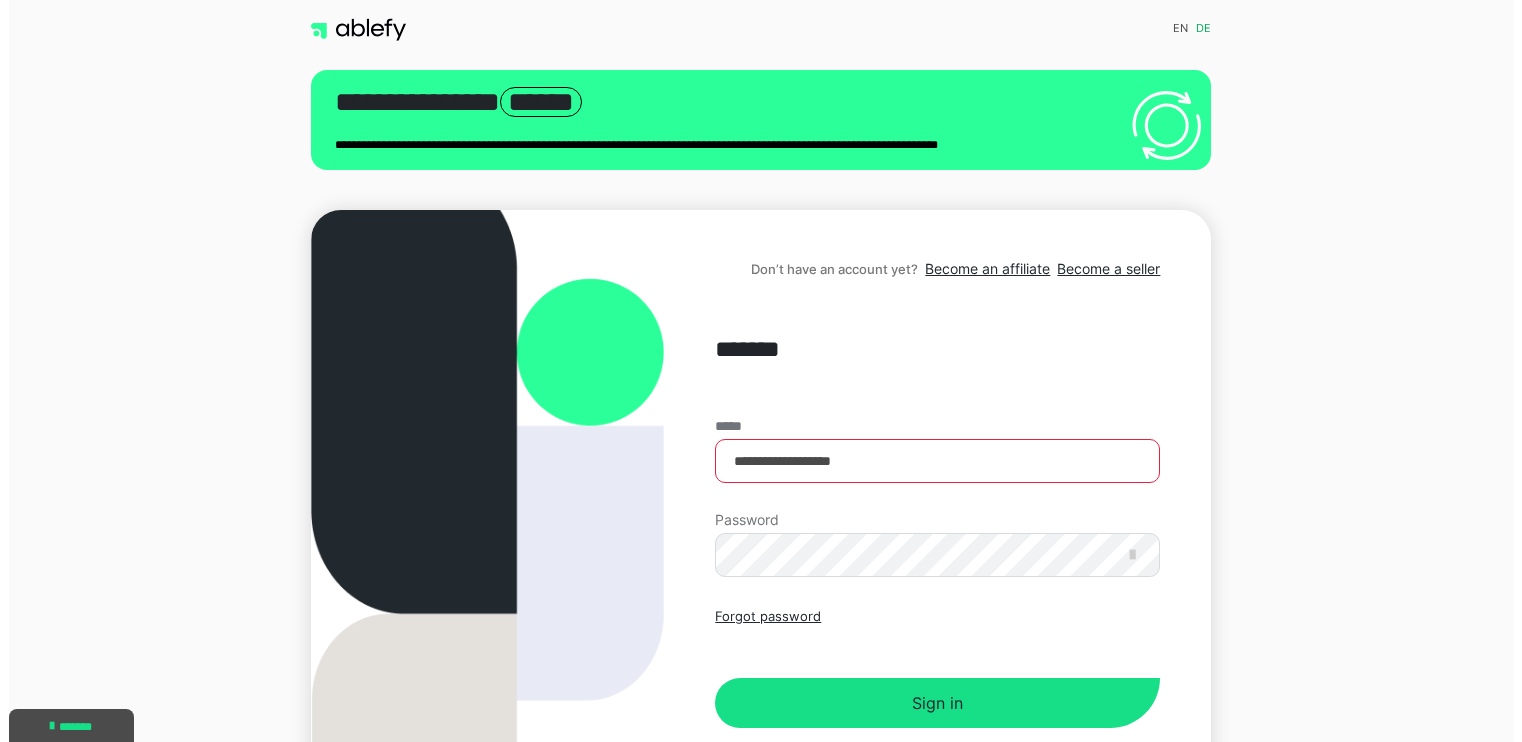 scroll, scrollTop: 0, scrollLeft: 0, axis: both 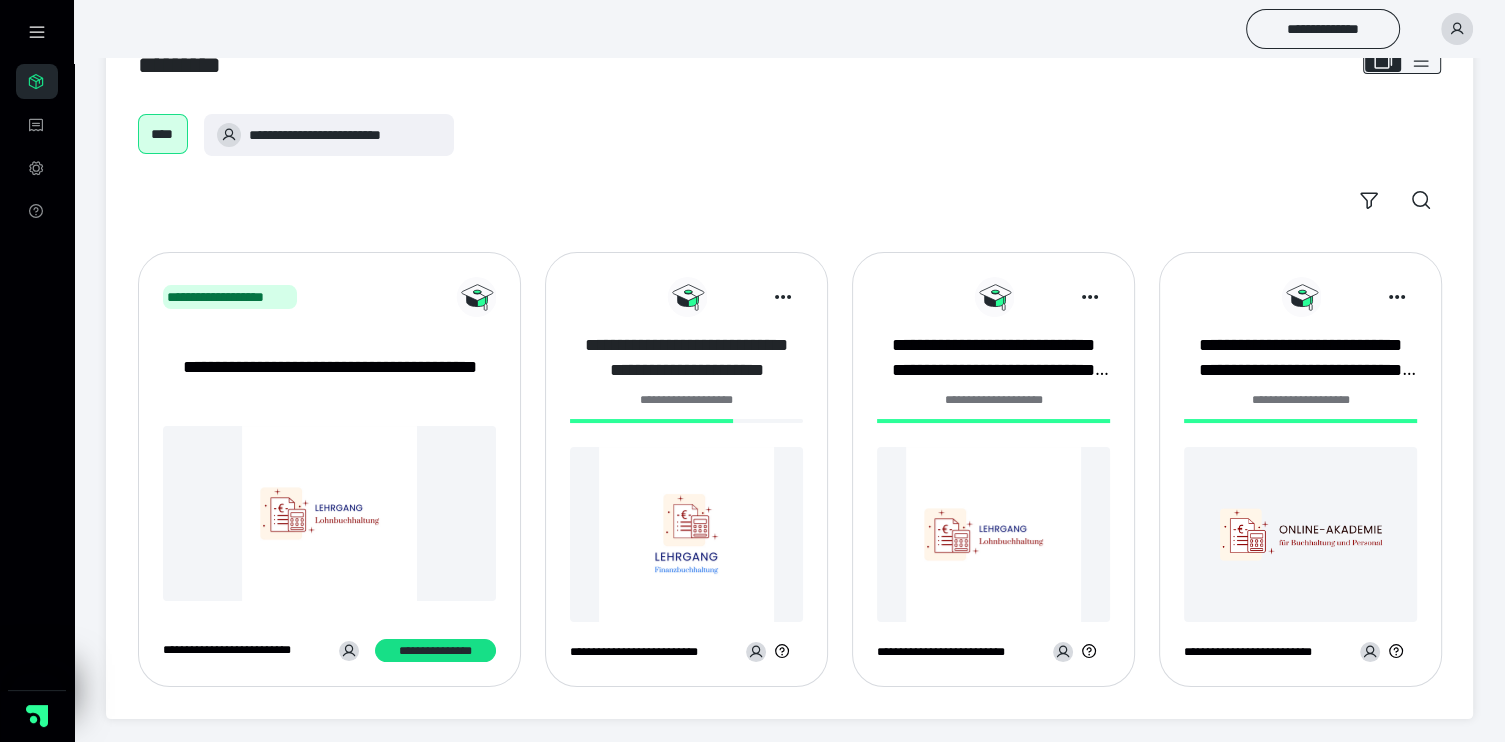 click on "**********" at bounding box center (686, 358) 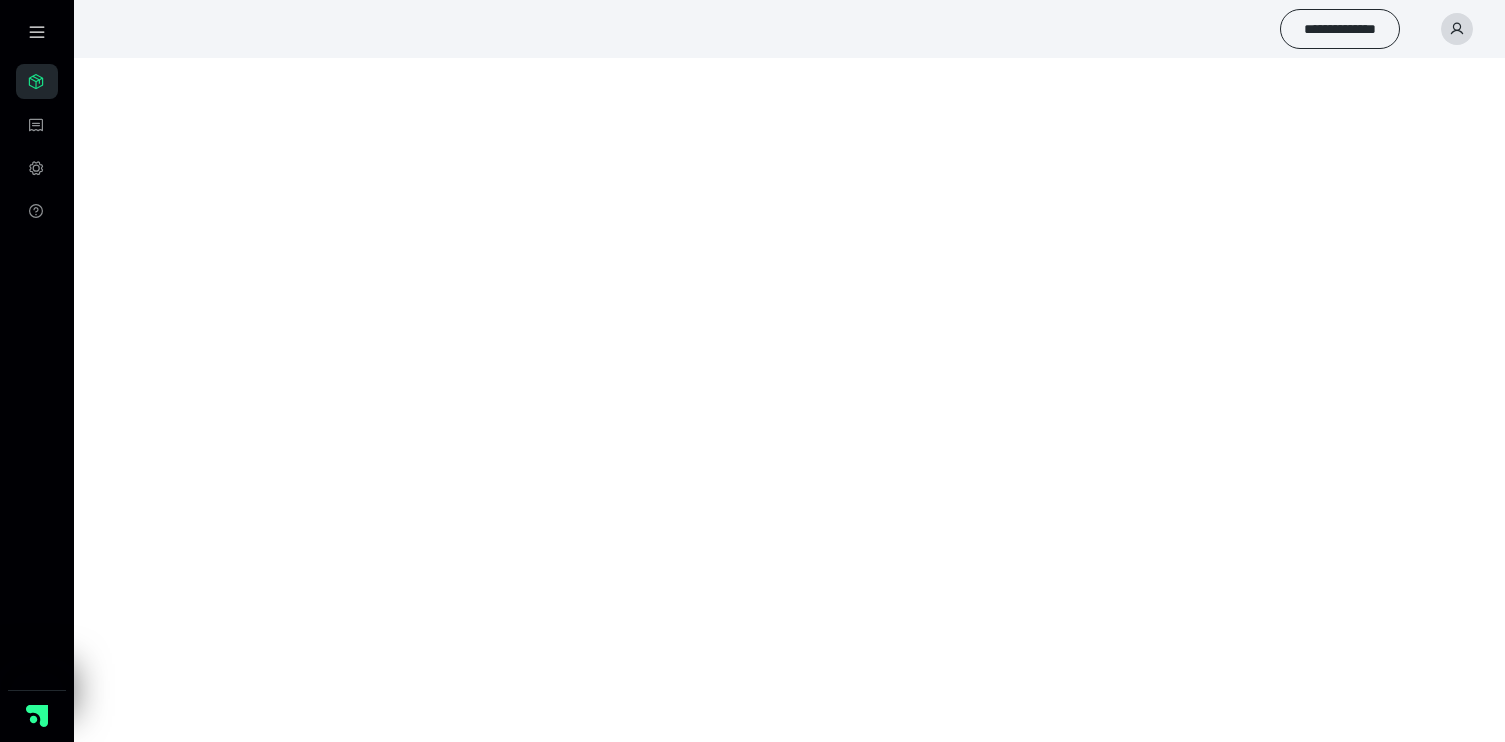 scroll, scrollTop: 0, scrollLeft: 0, axis: both 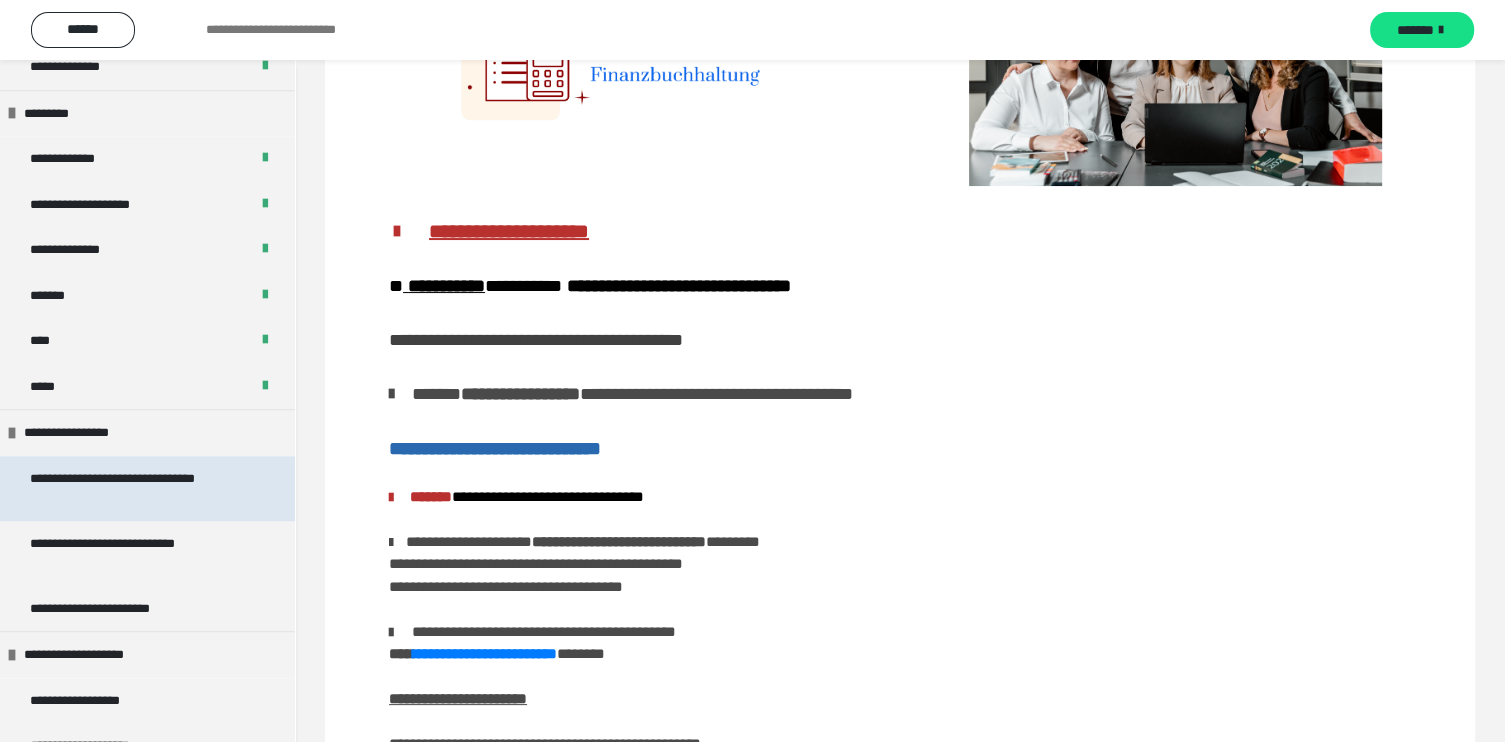 click on "**********" at bounding box center (131, 488) 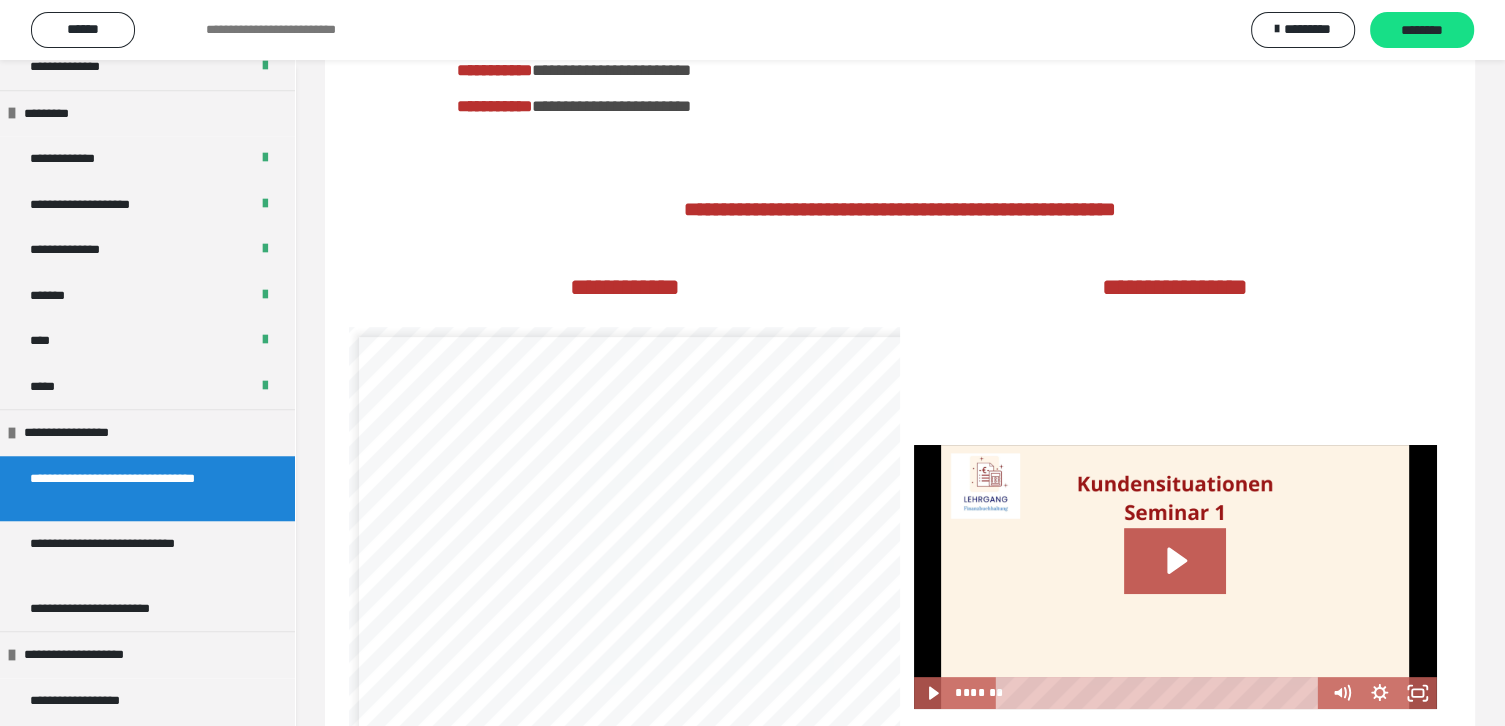 scroll, scrollTop: 633, scrollLeft: 0, axis: vertical 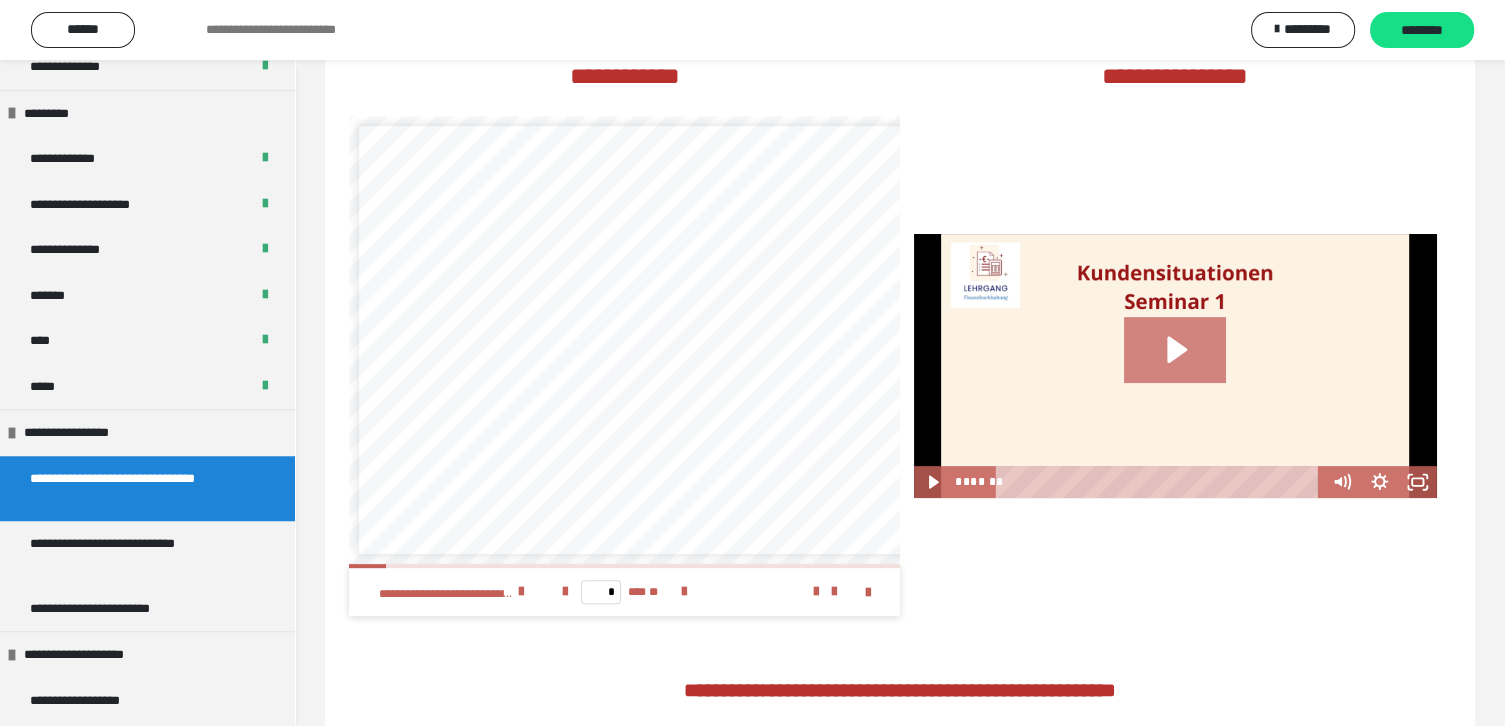 click 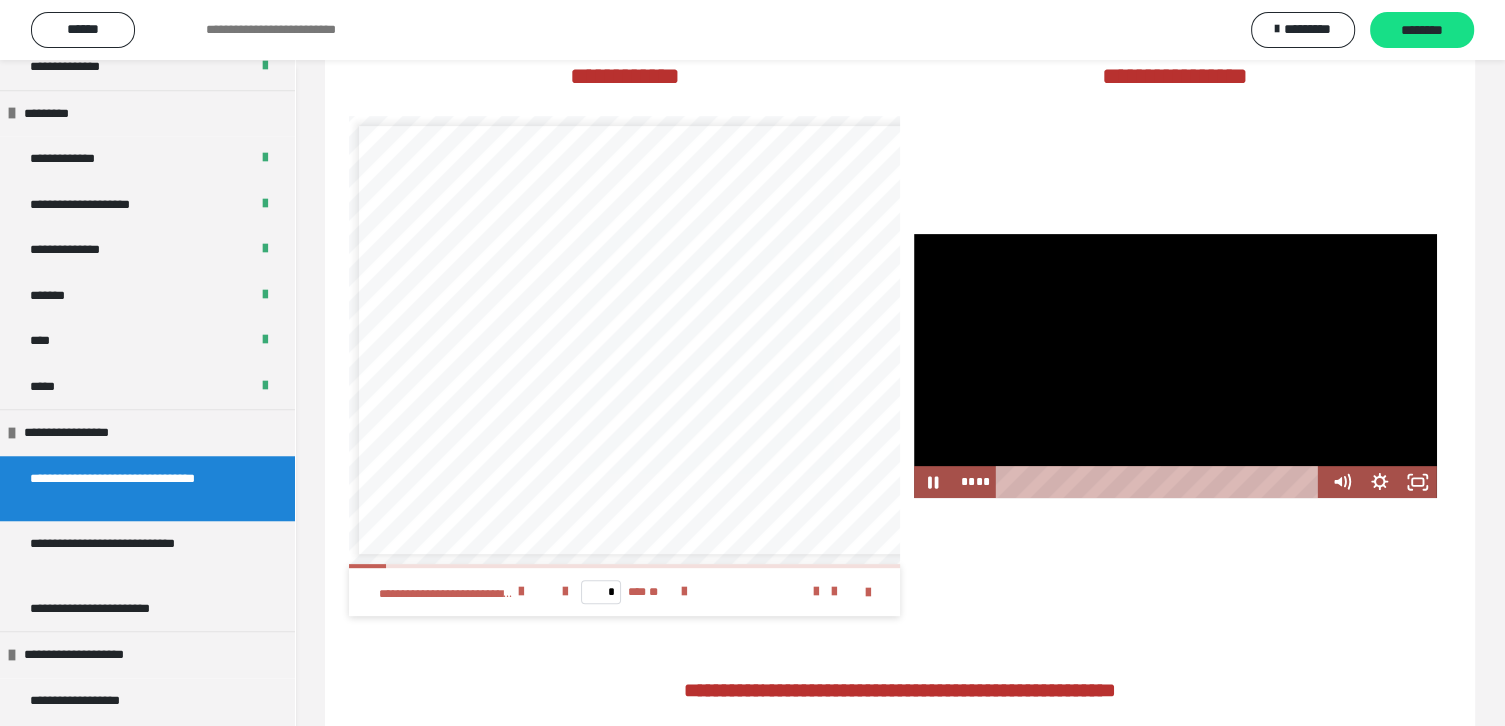 click 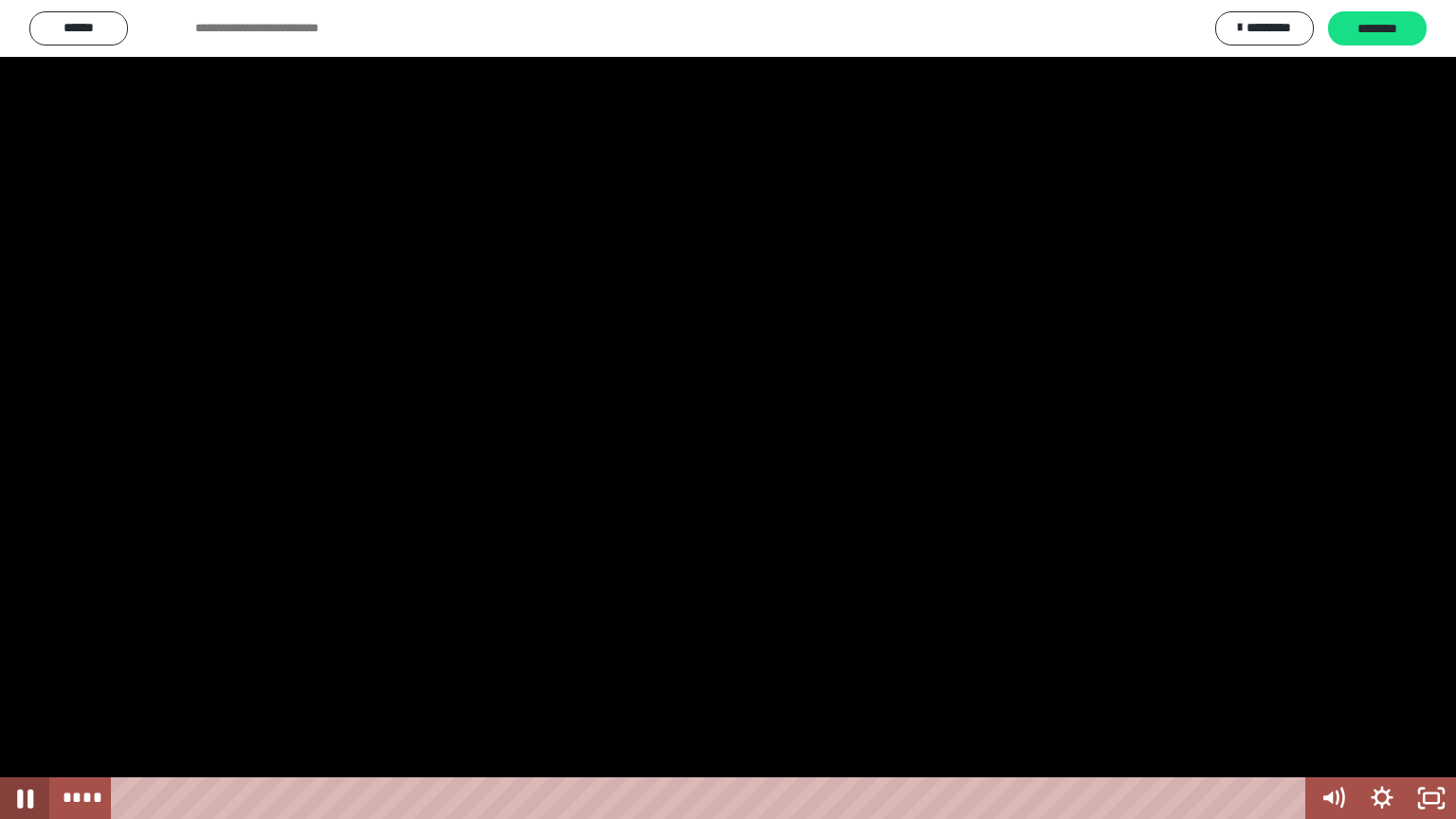 click 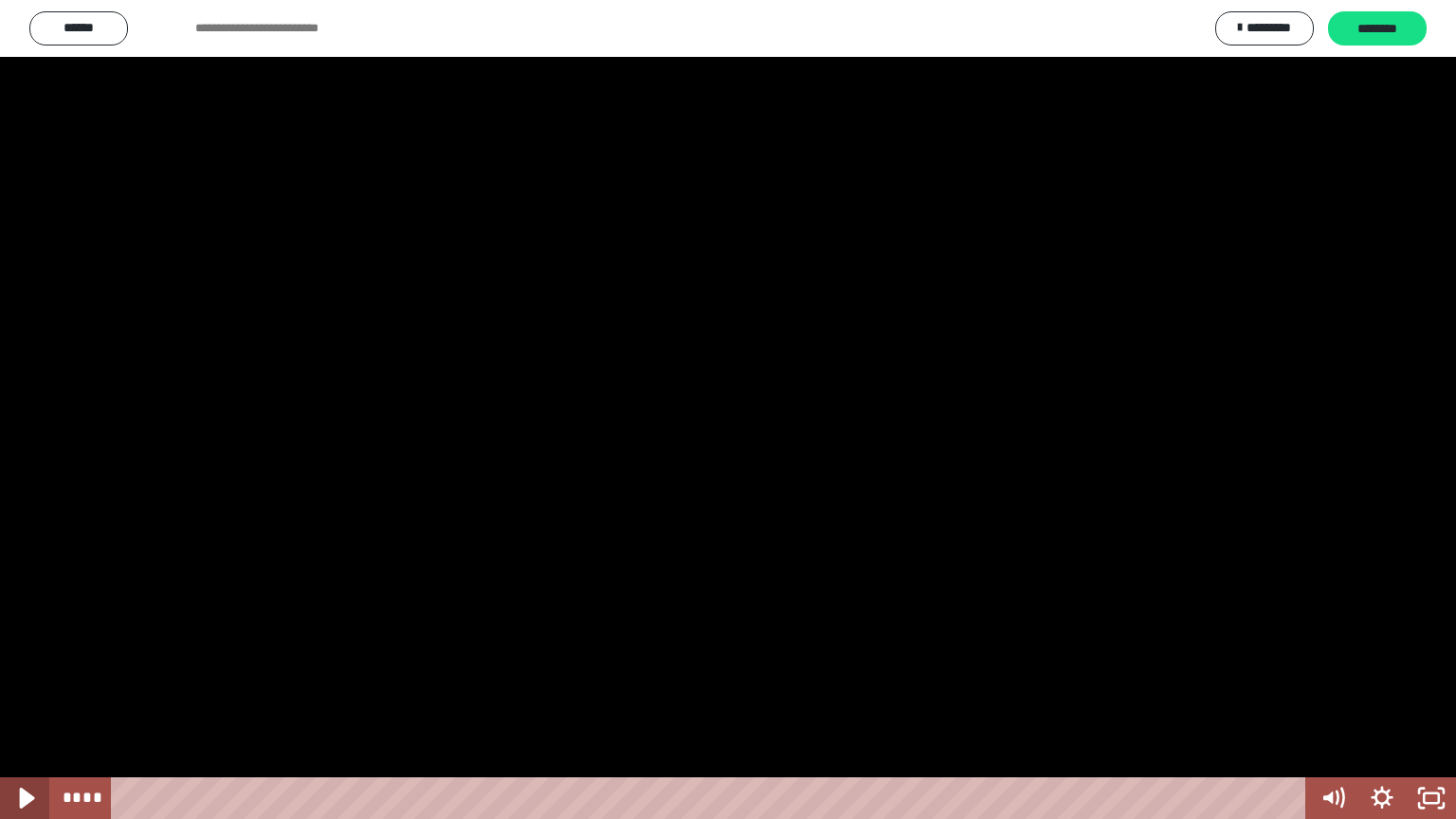 click 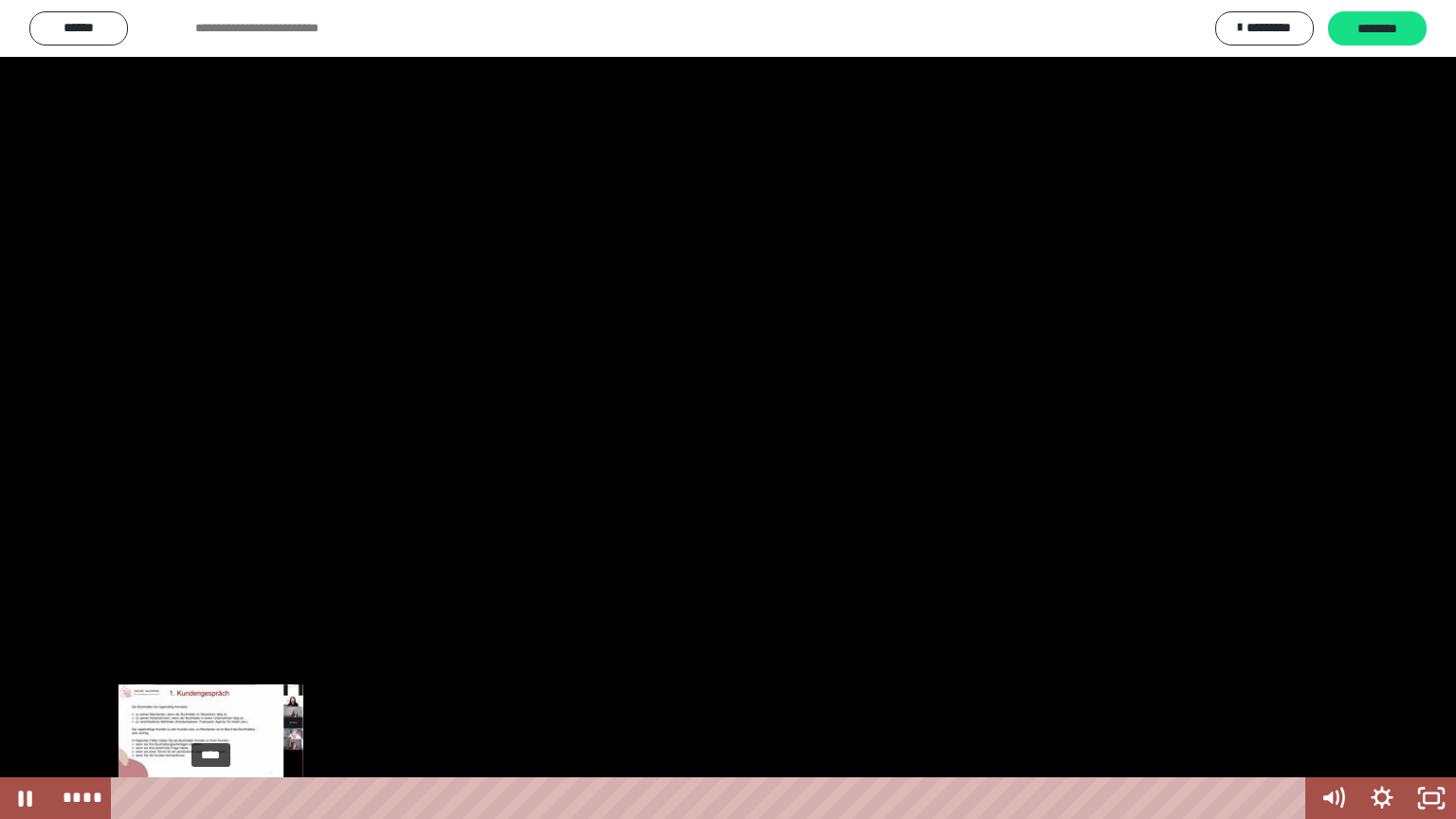 click on "****" at bounding box center (712, 798) 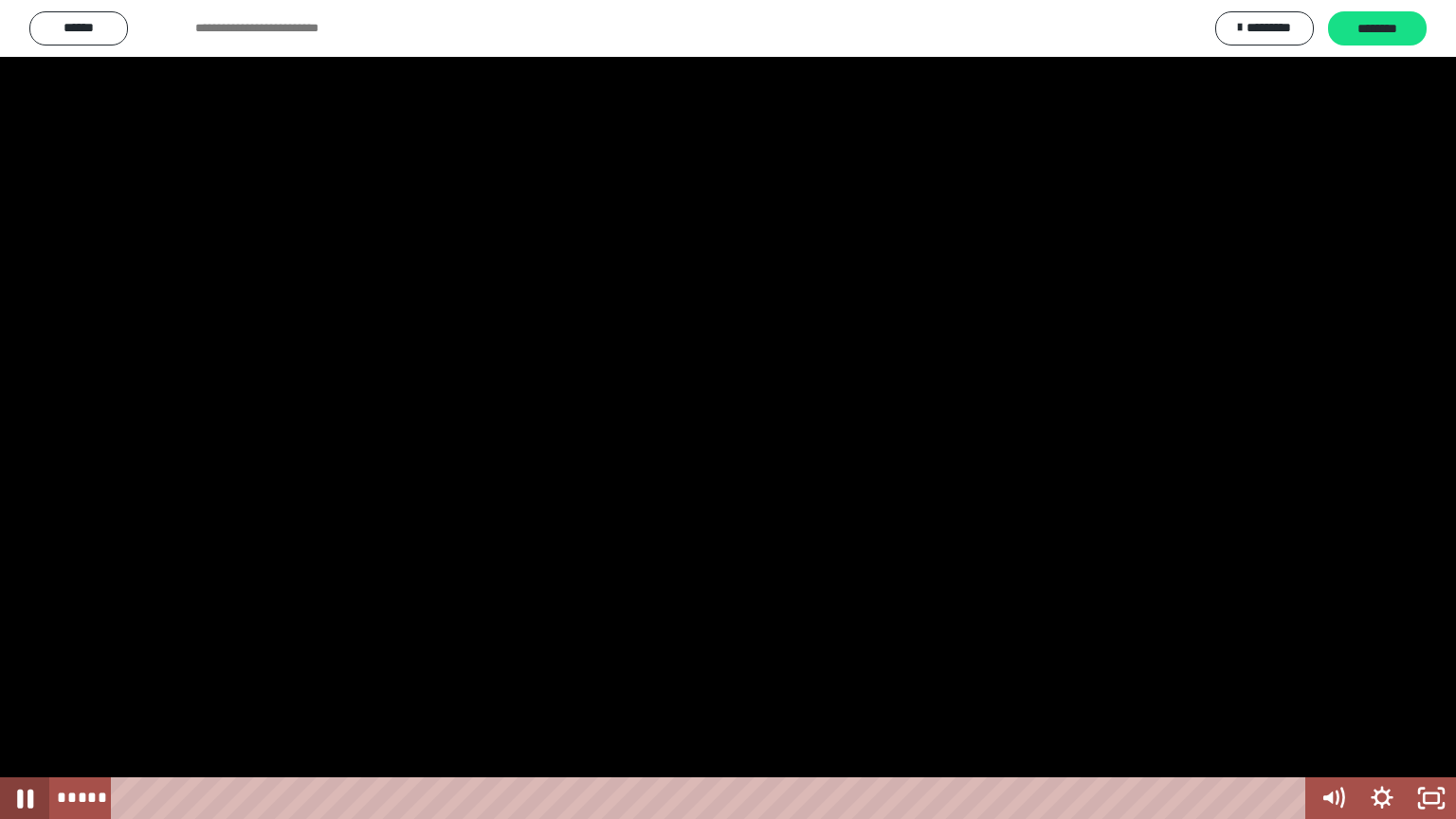 click 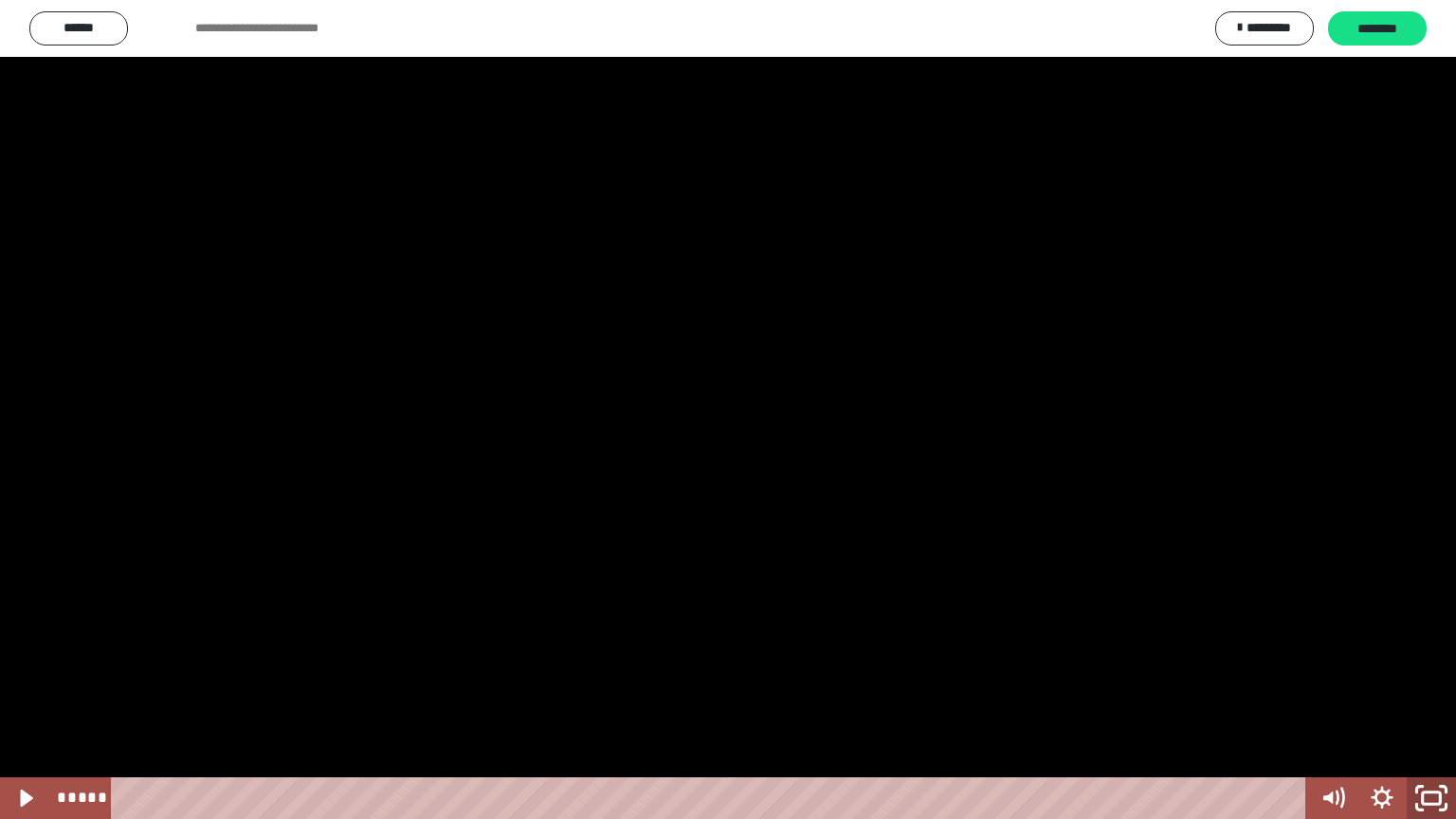 click 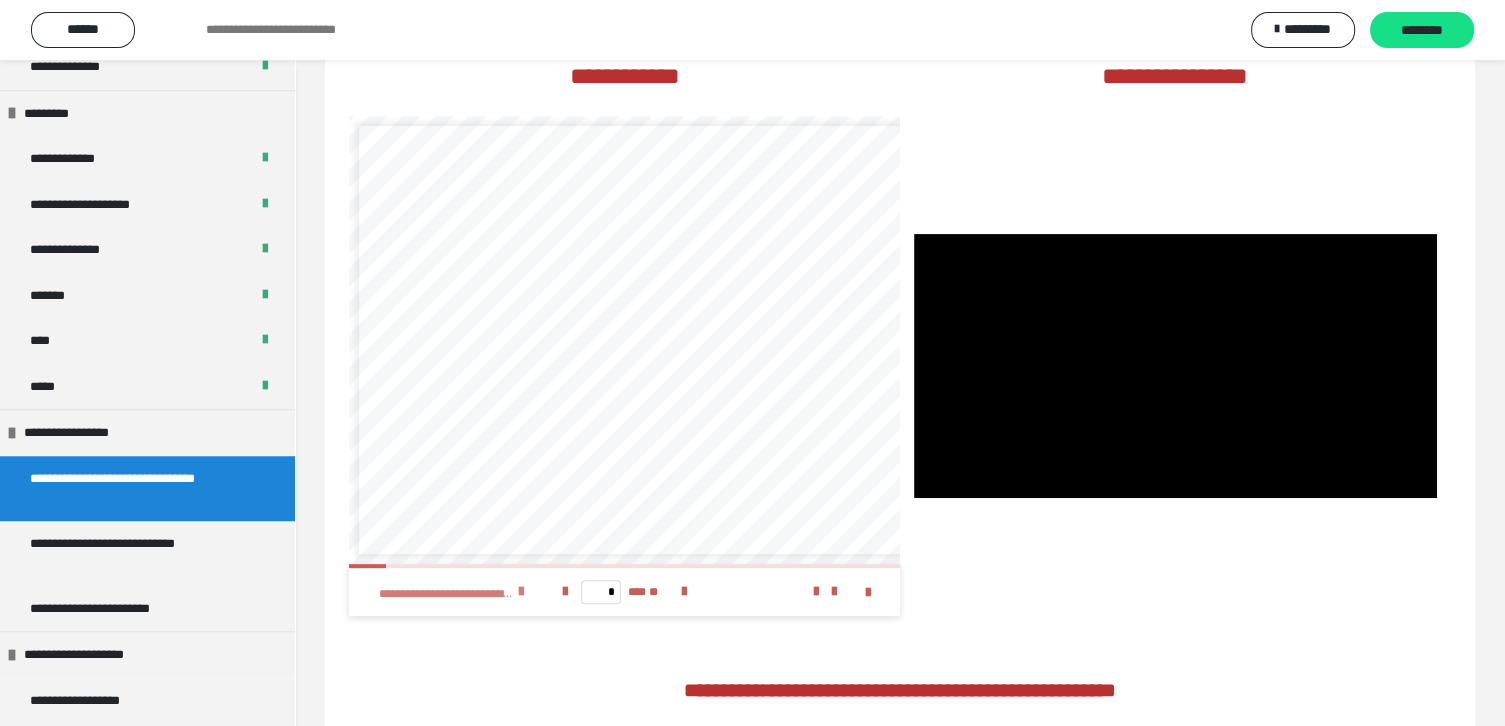 click at bounding box center [521, 592] 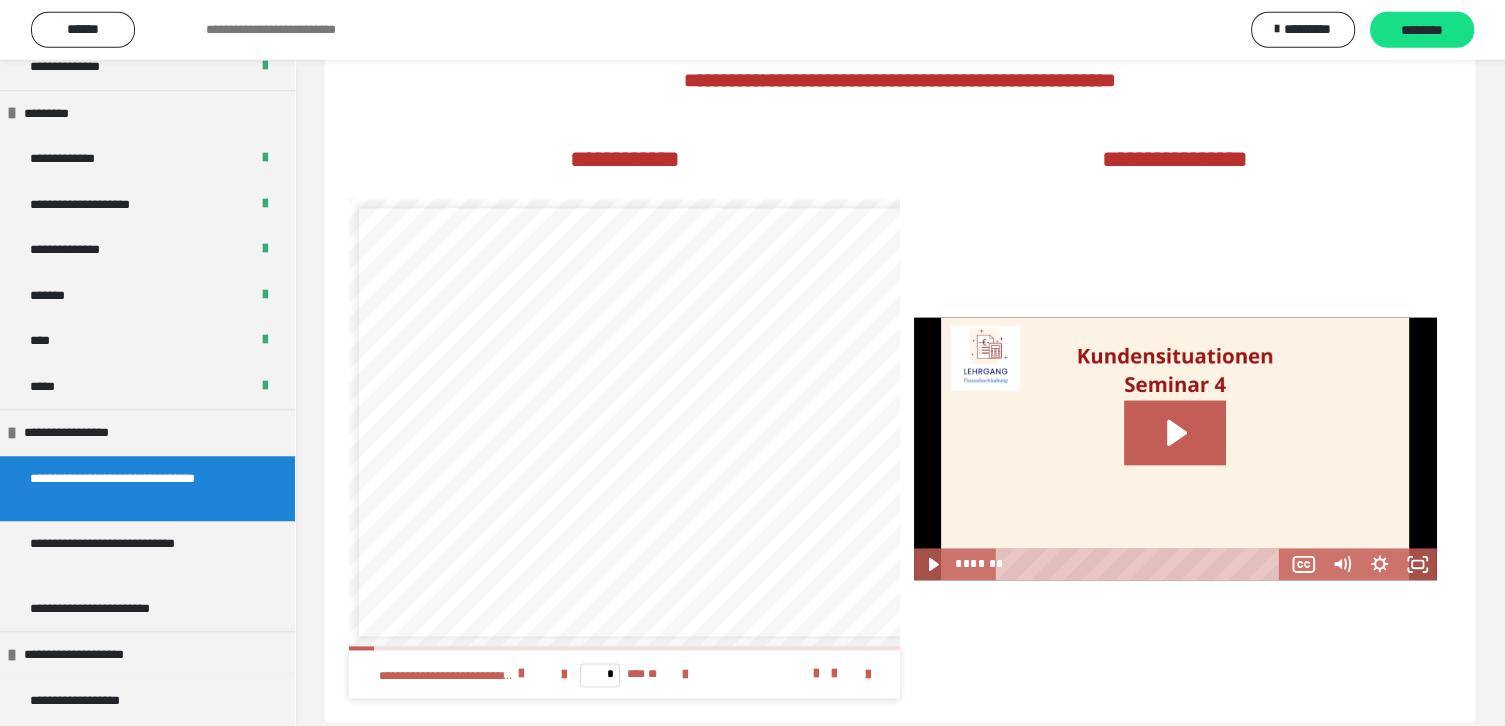 scroll, scrollTop: 2653, scrollLeft: 0, axis: vertical 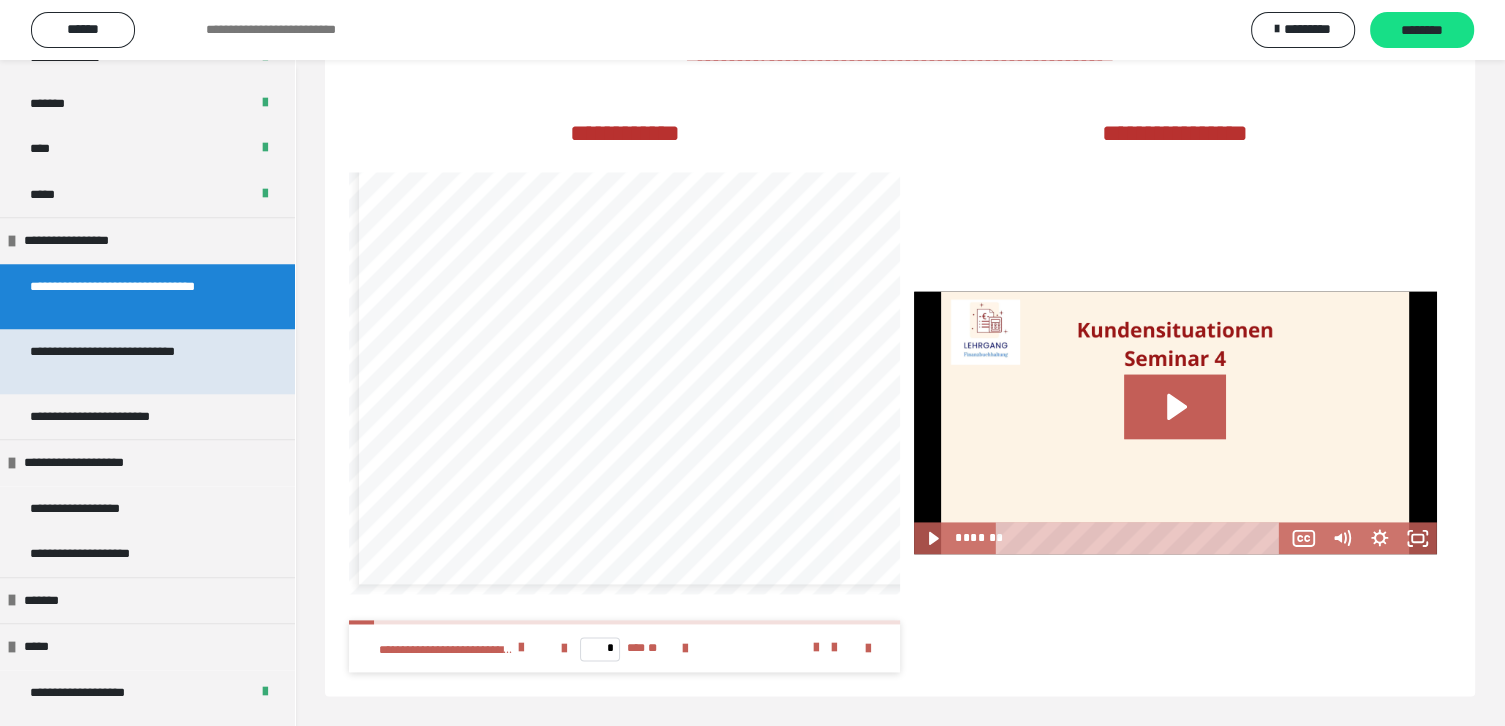 click on "**********" at bounding box center [131, 361] 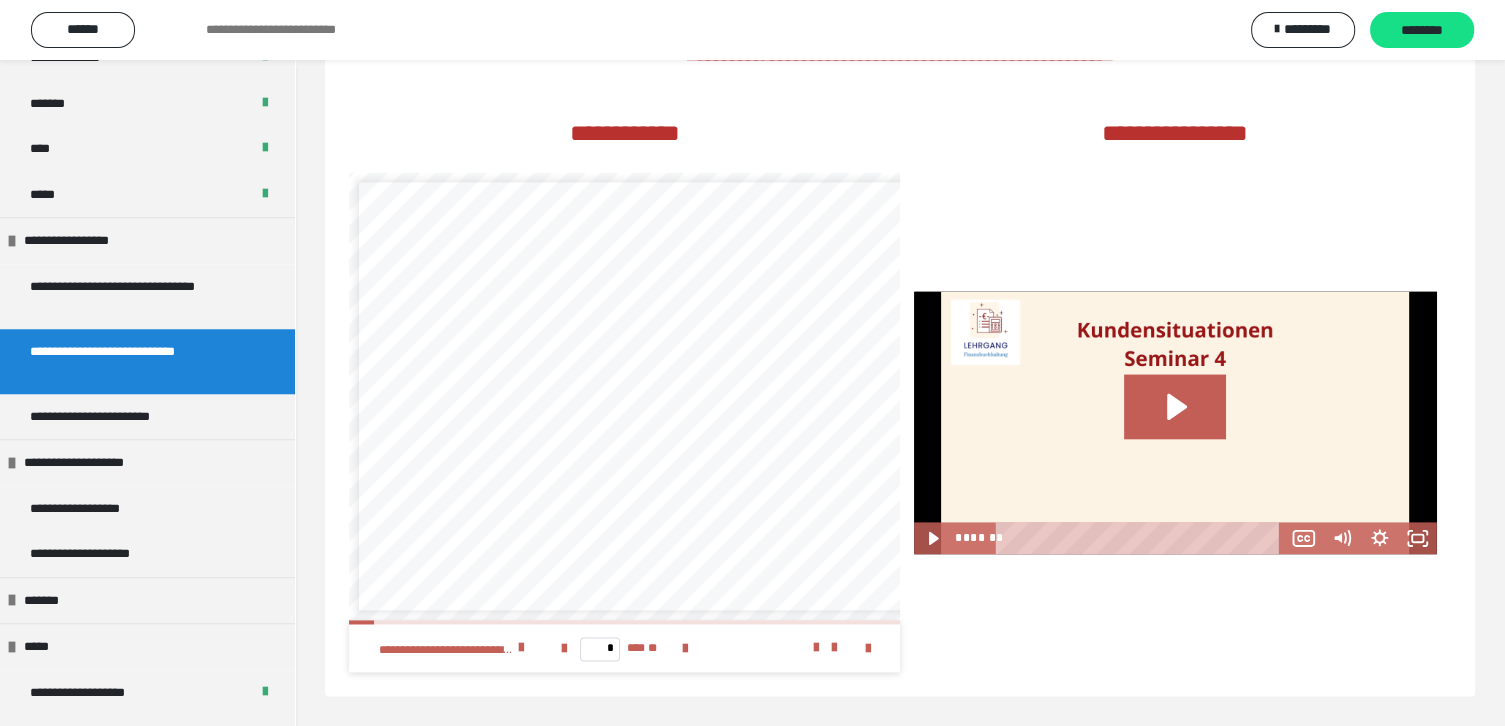 scroll, scrollTop: 9, scrollLeft: 0, axis: vertical 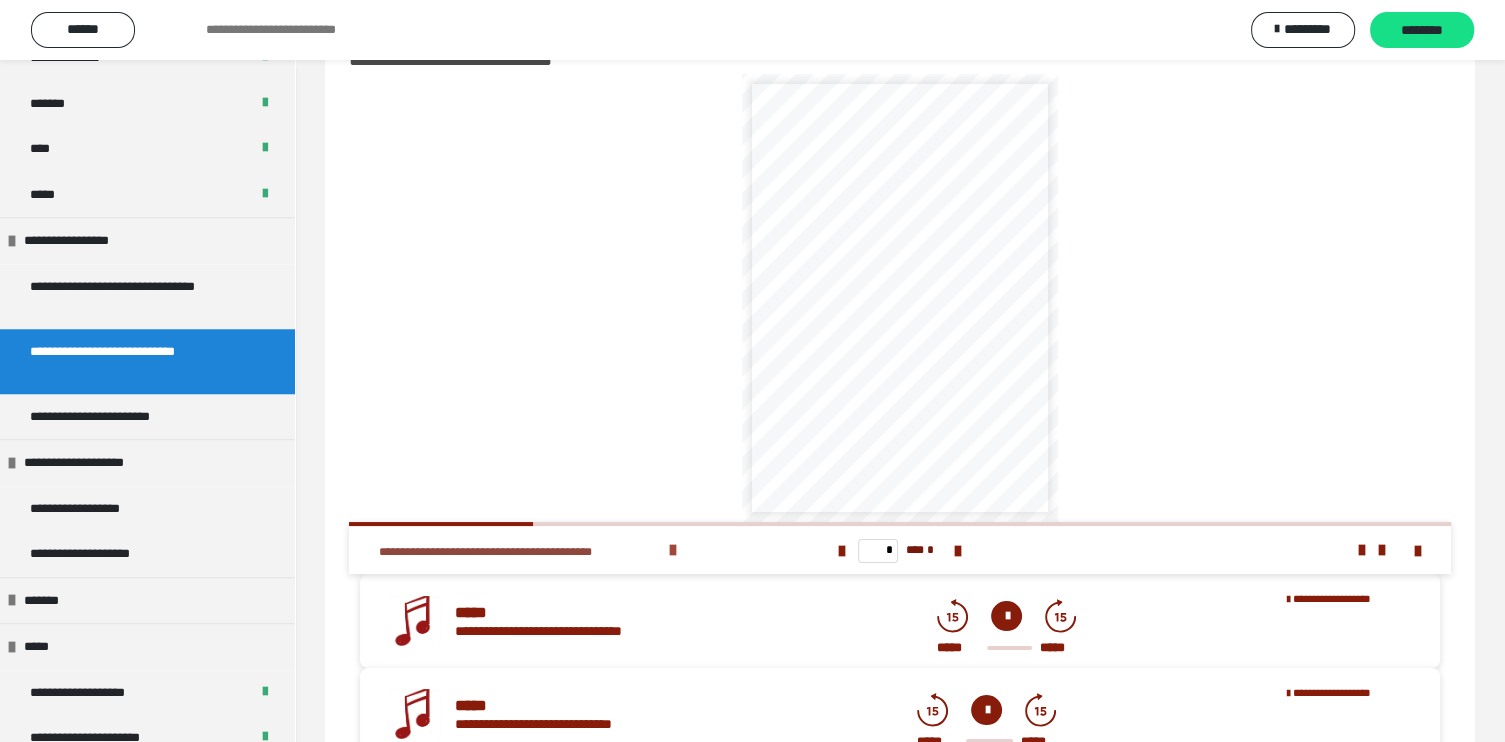 click at bounding box center (673, 550) 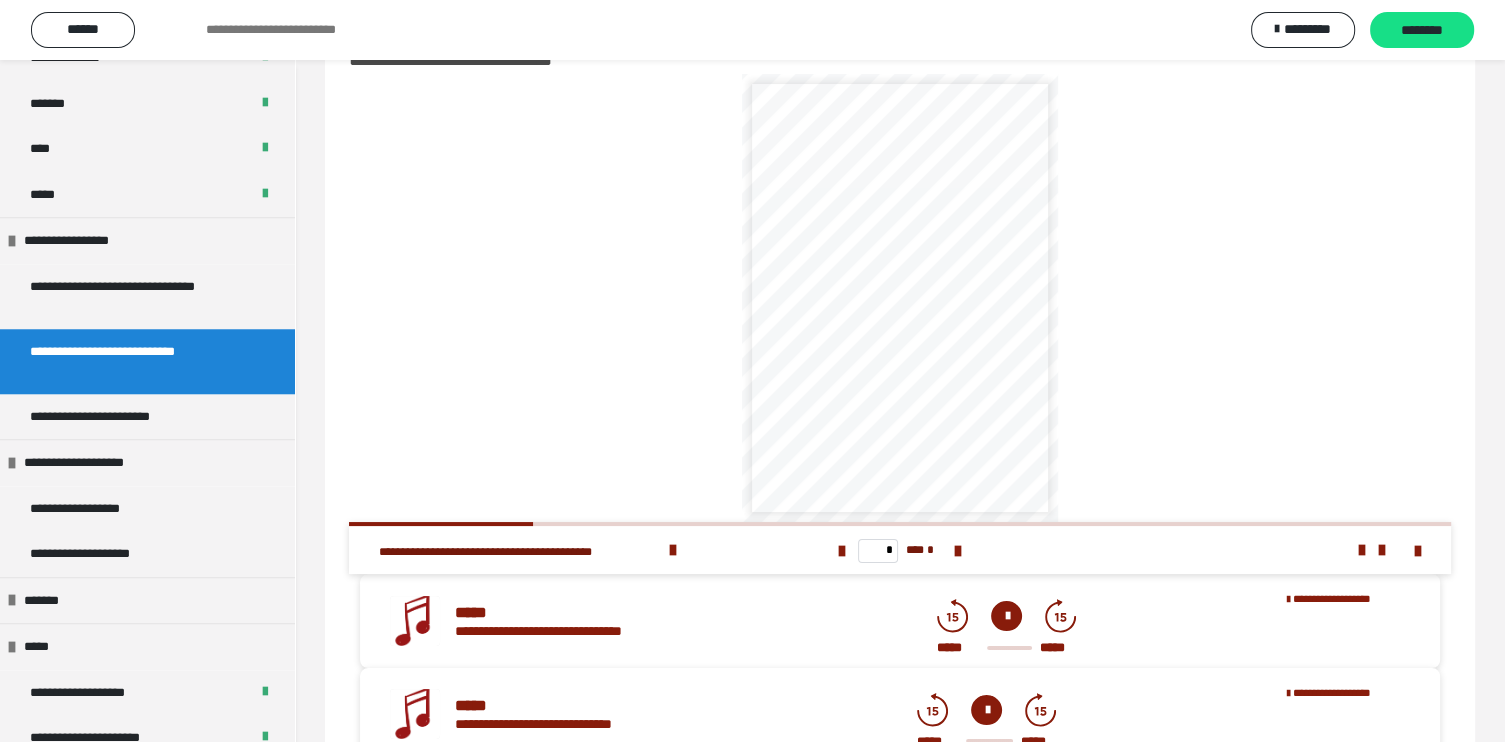click on "**********" at bounding box center [131, 296] 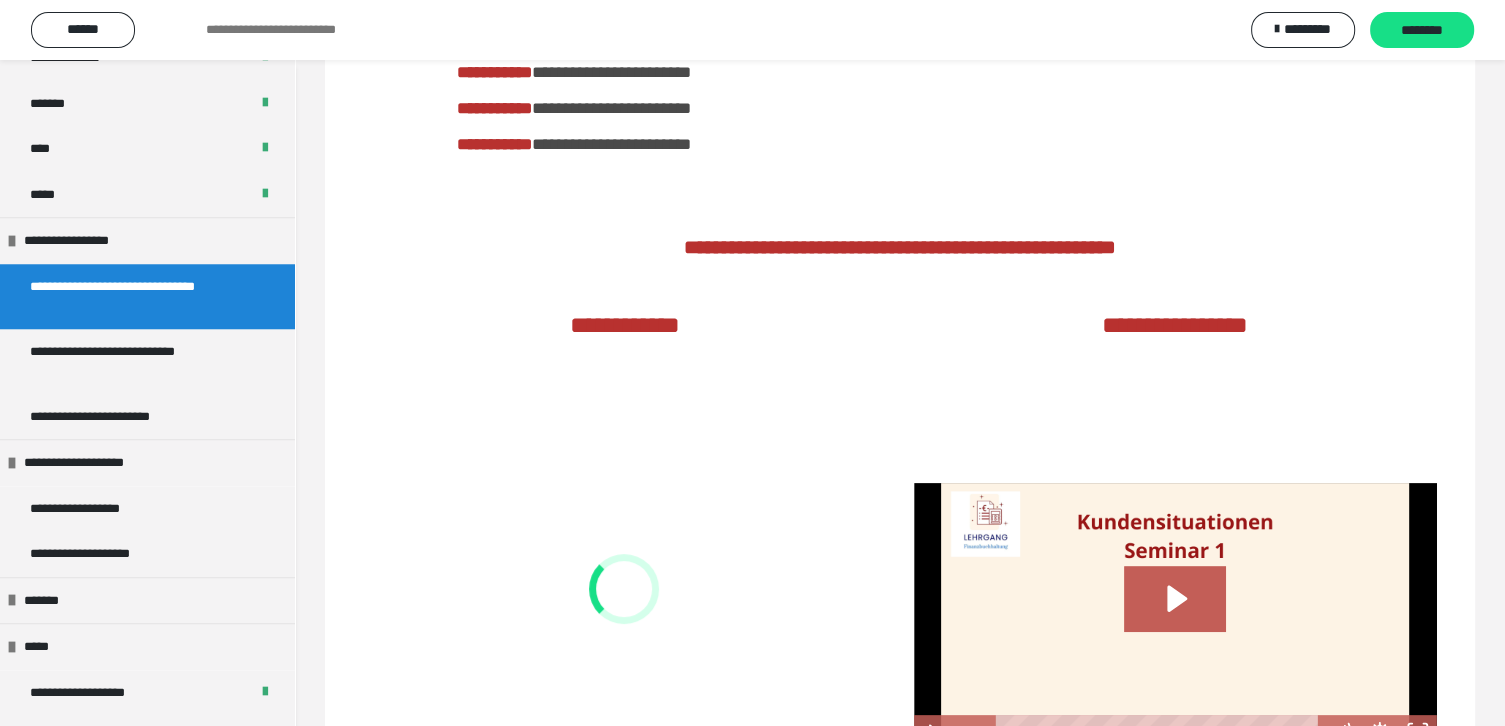 scroll, scrollTop: 700, scrollLeft: 0, axis: vertical 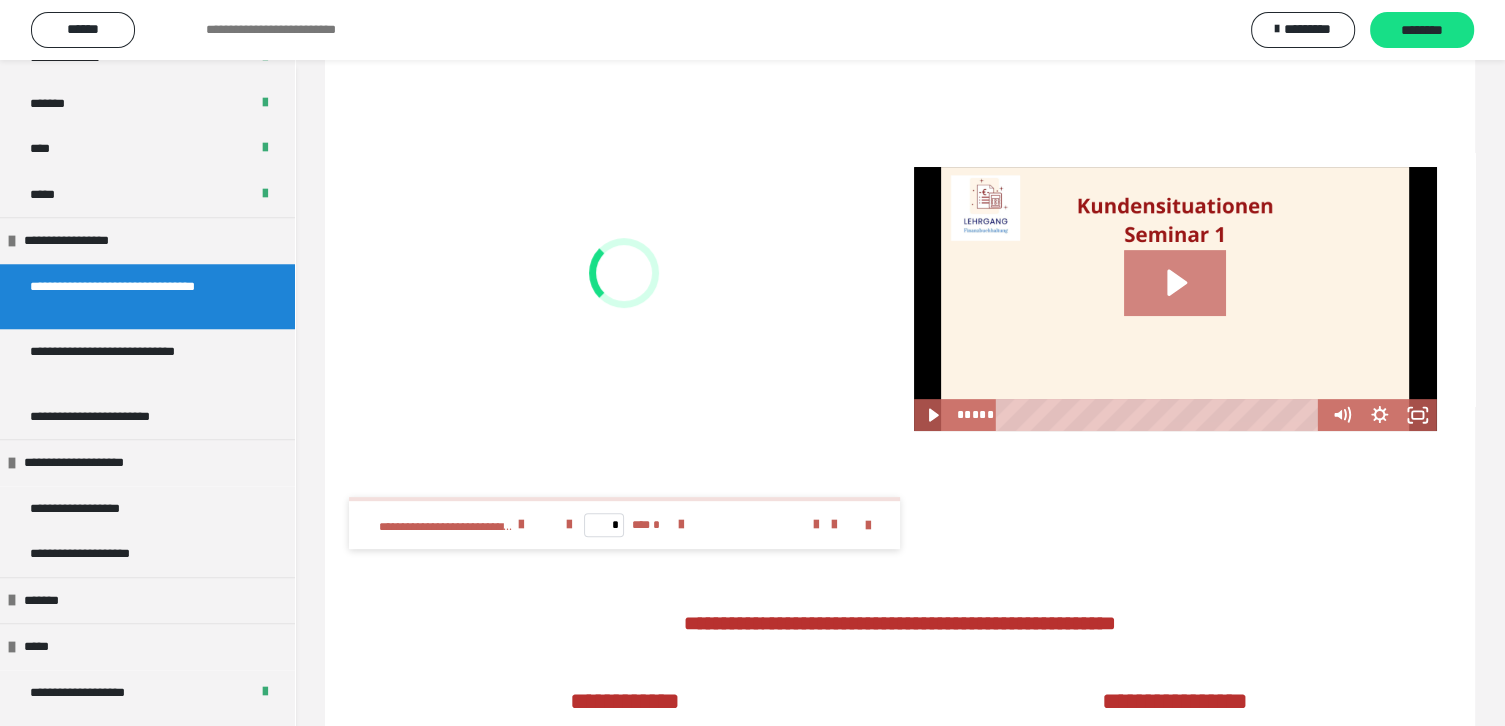 click 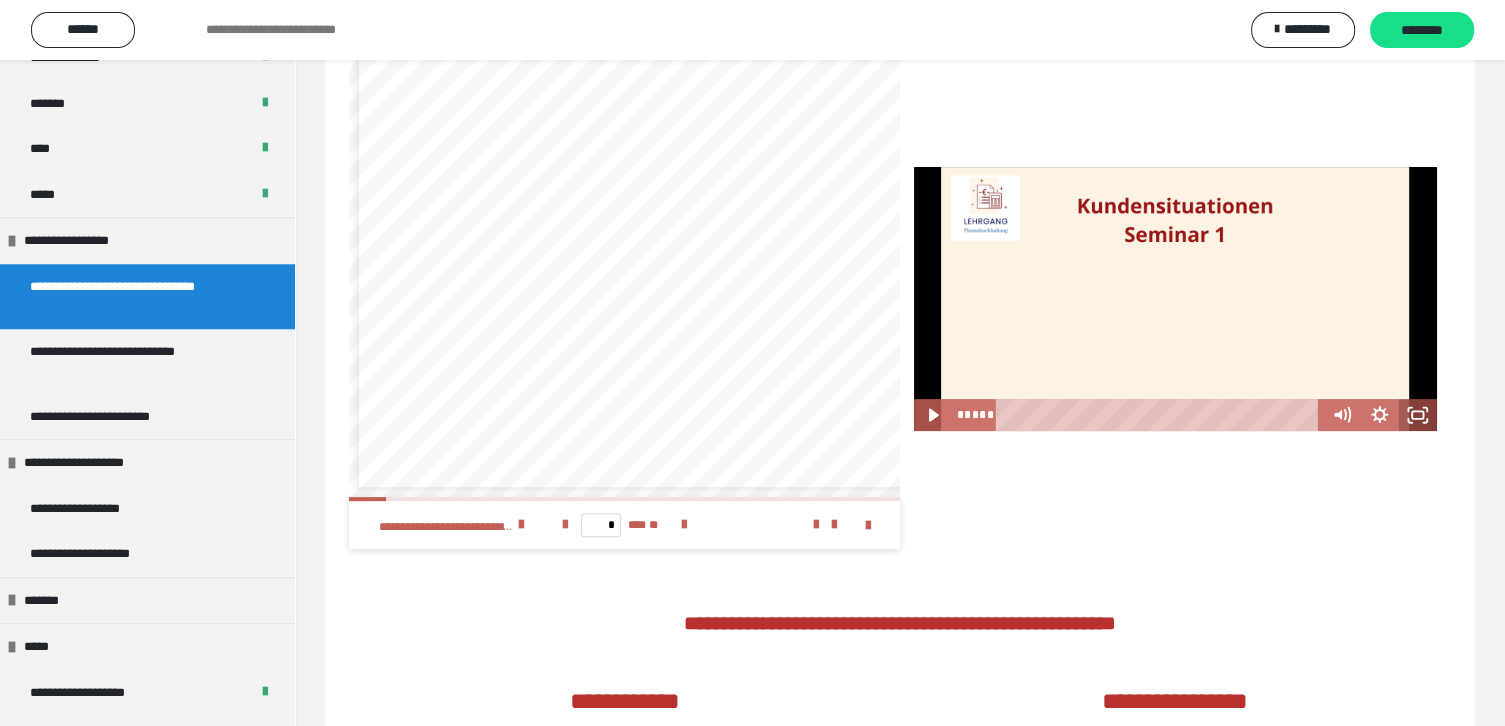 click 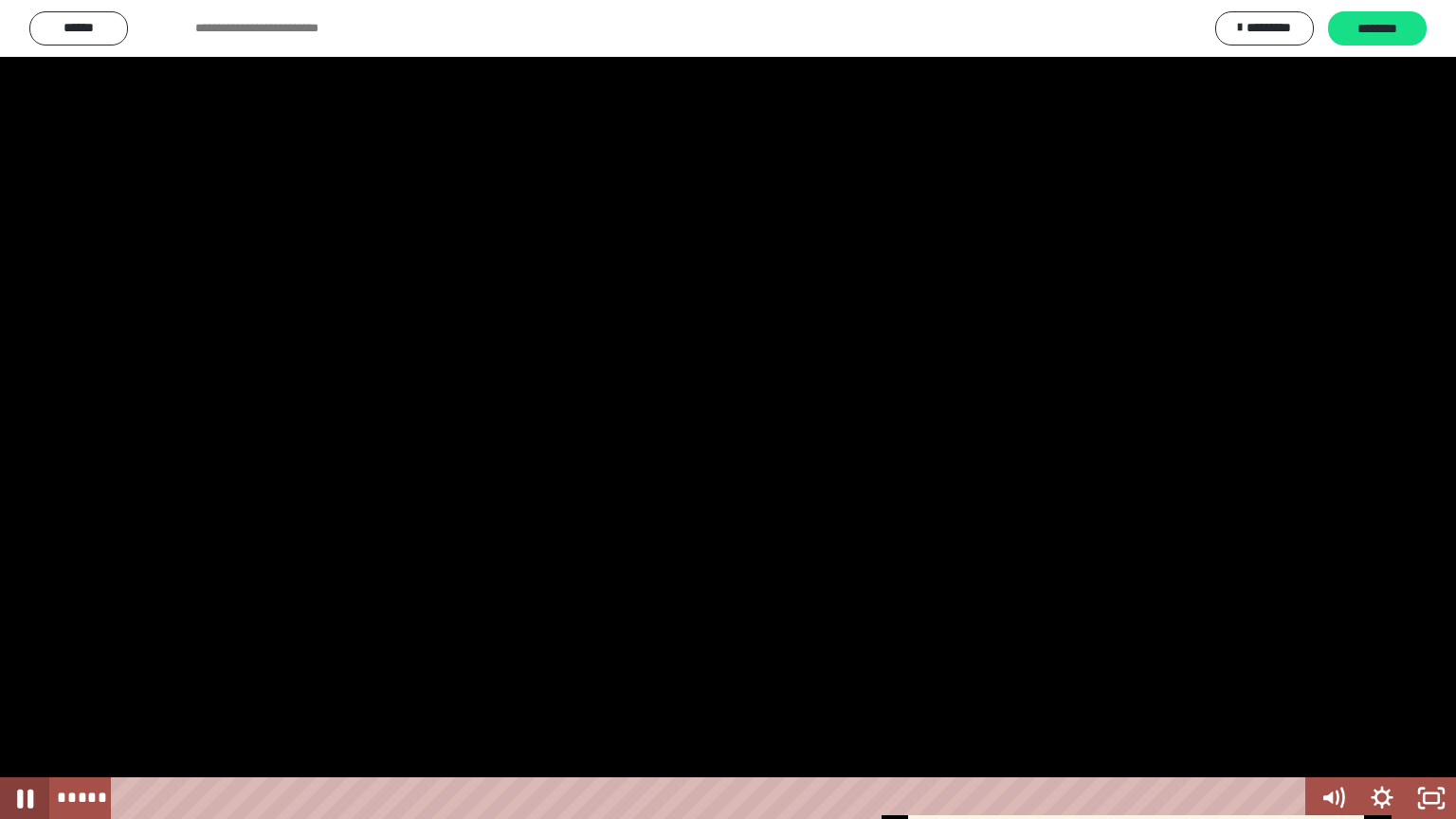 click 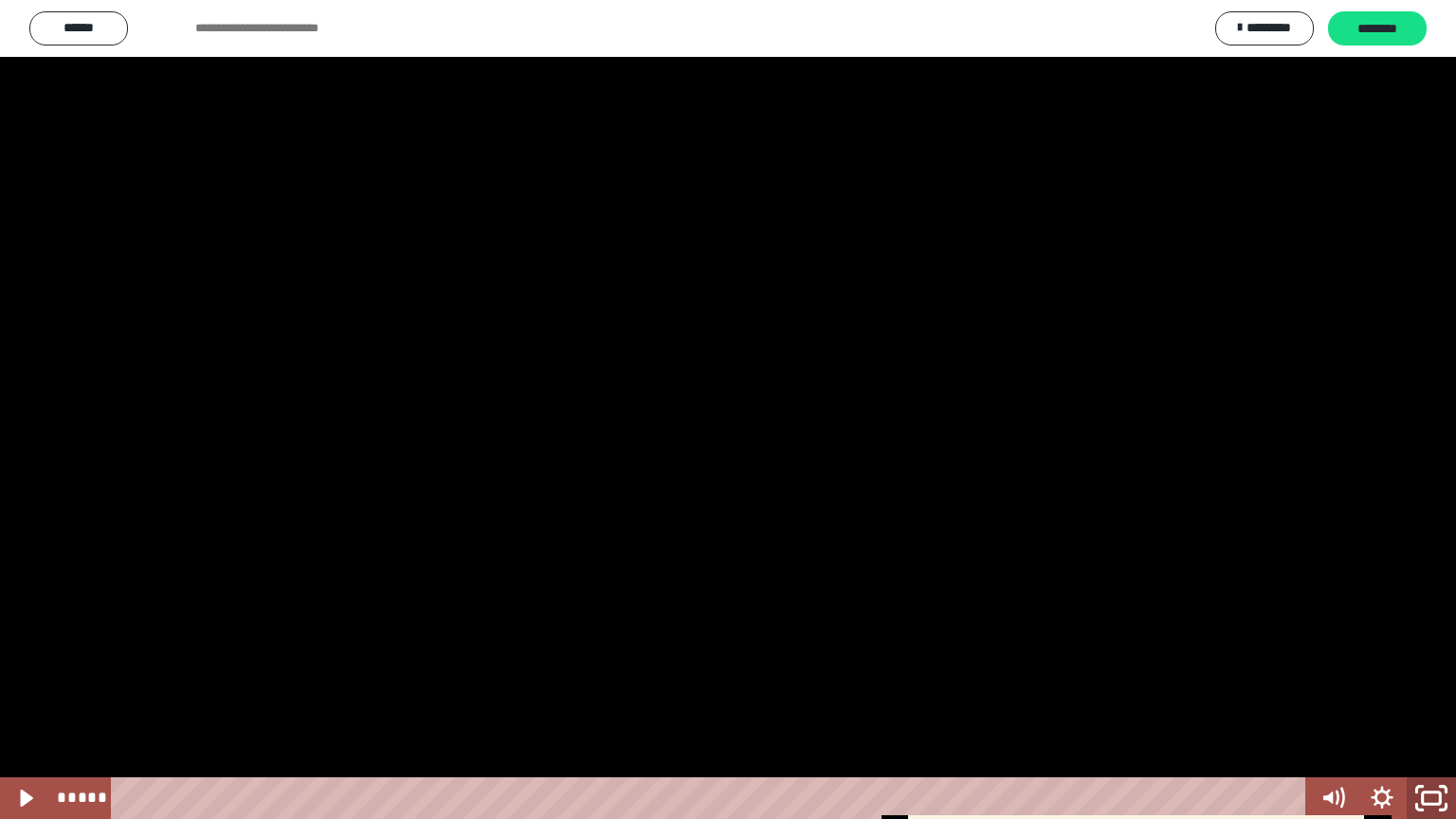 click 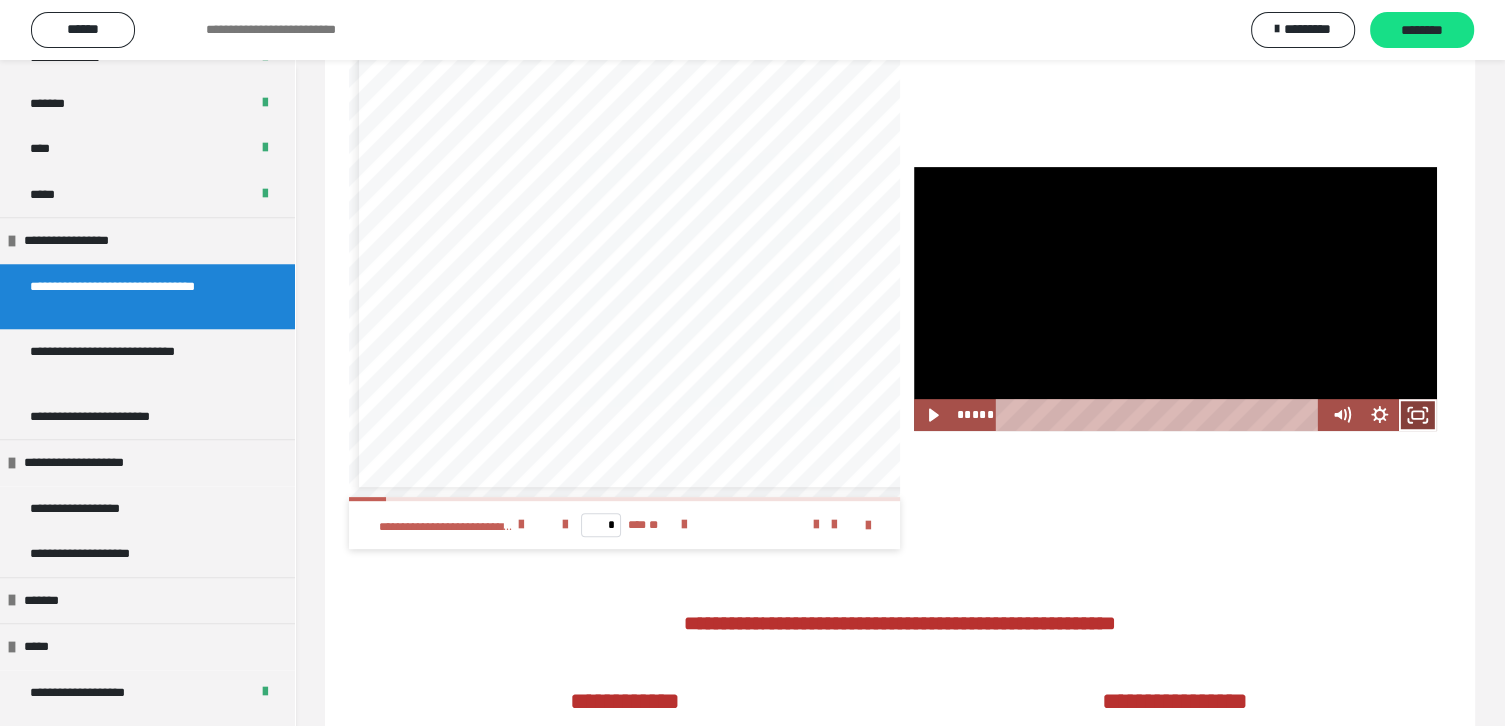 click 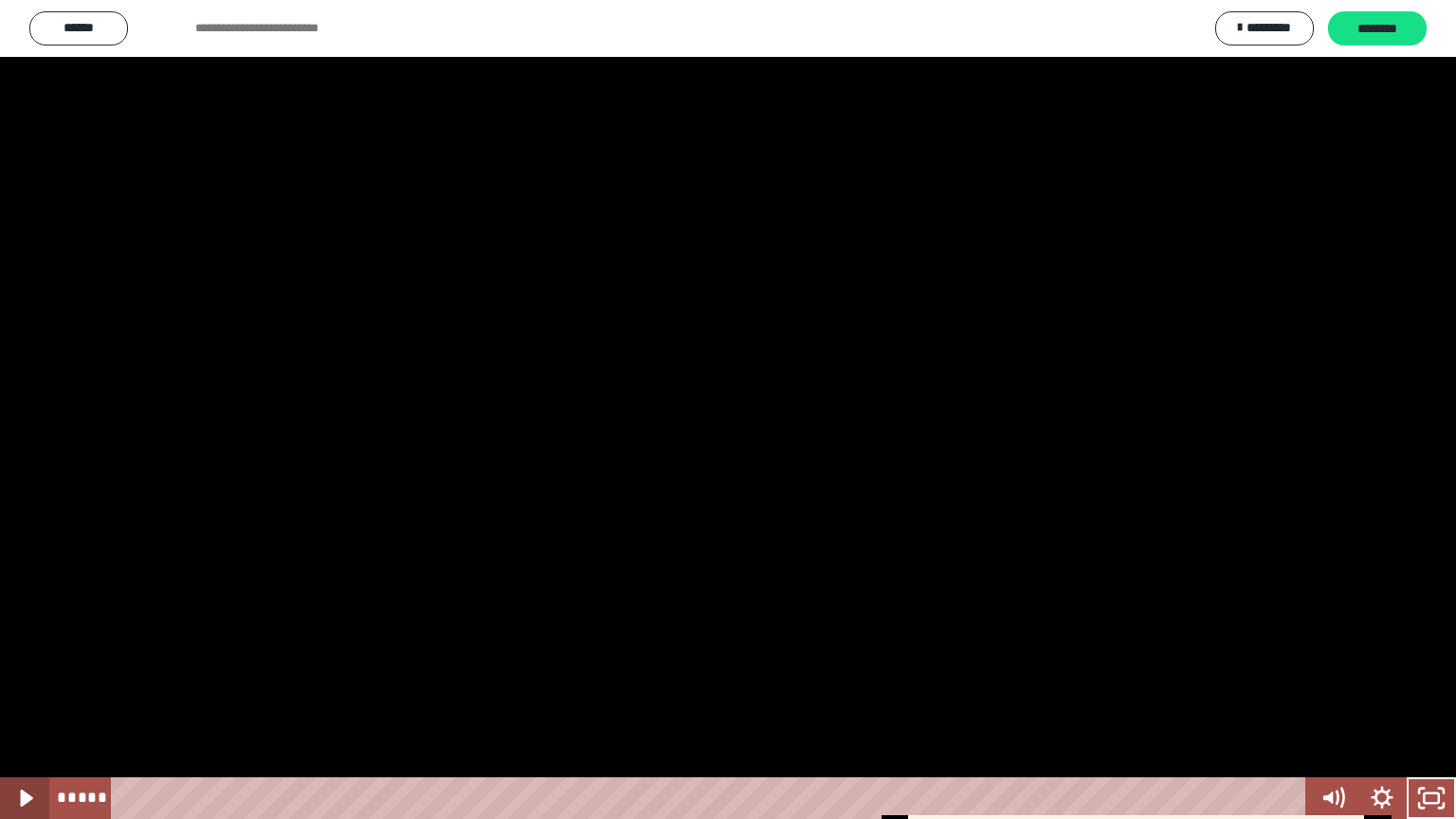 click 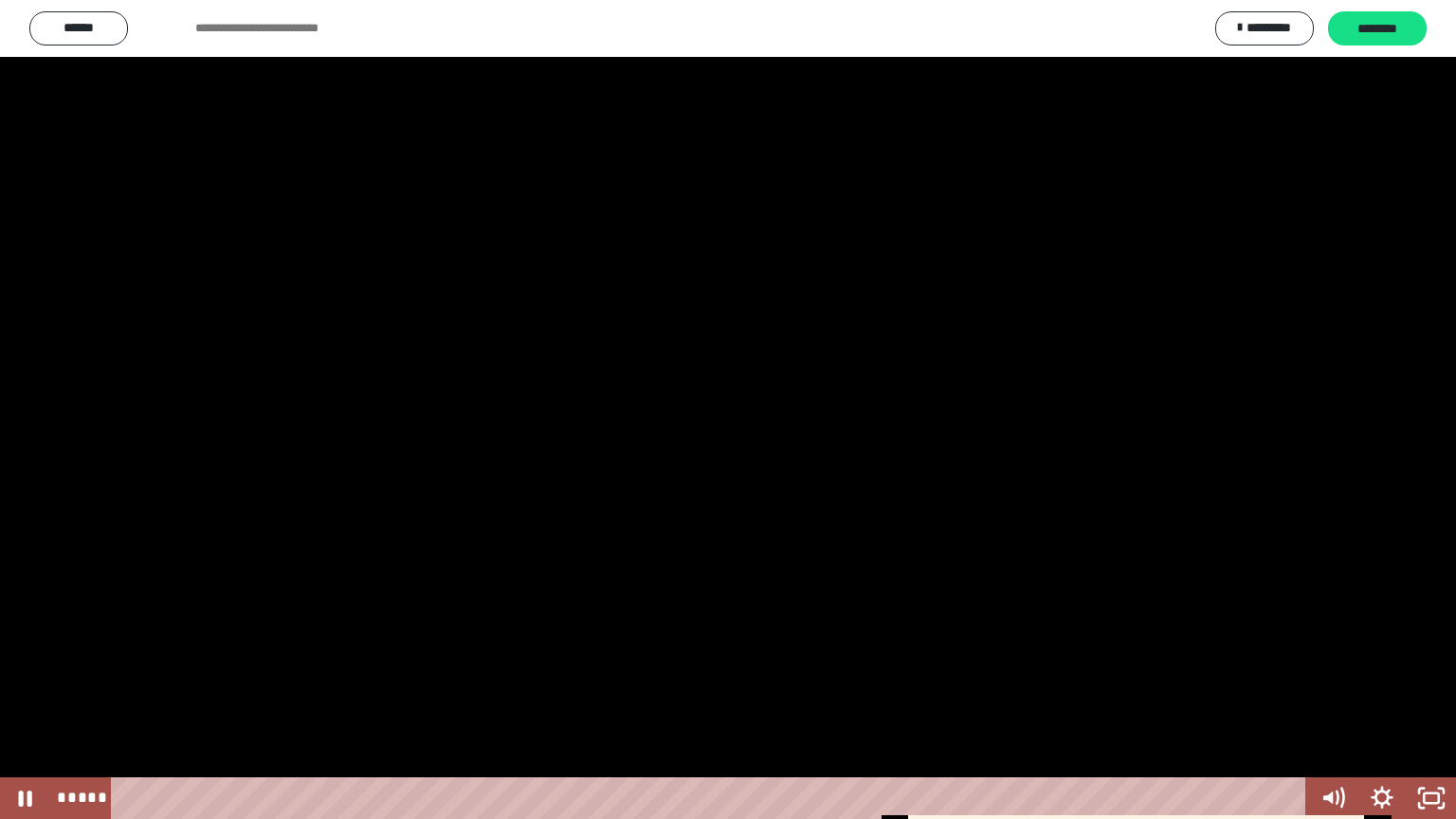 click at bounding box center (728, 410) 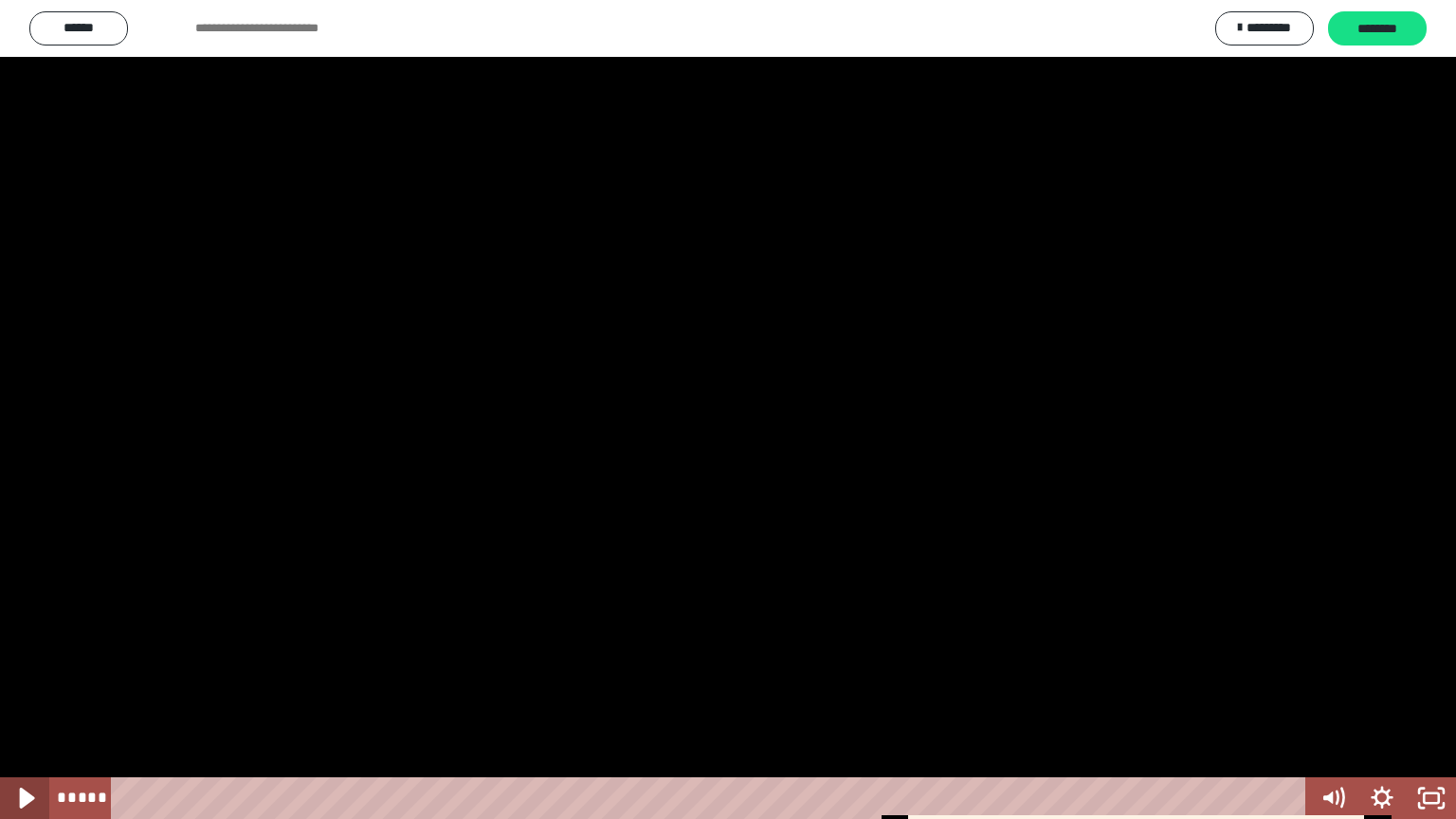 click 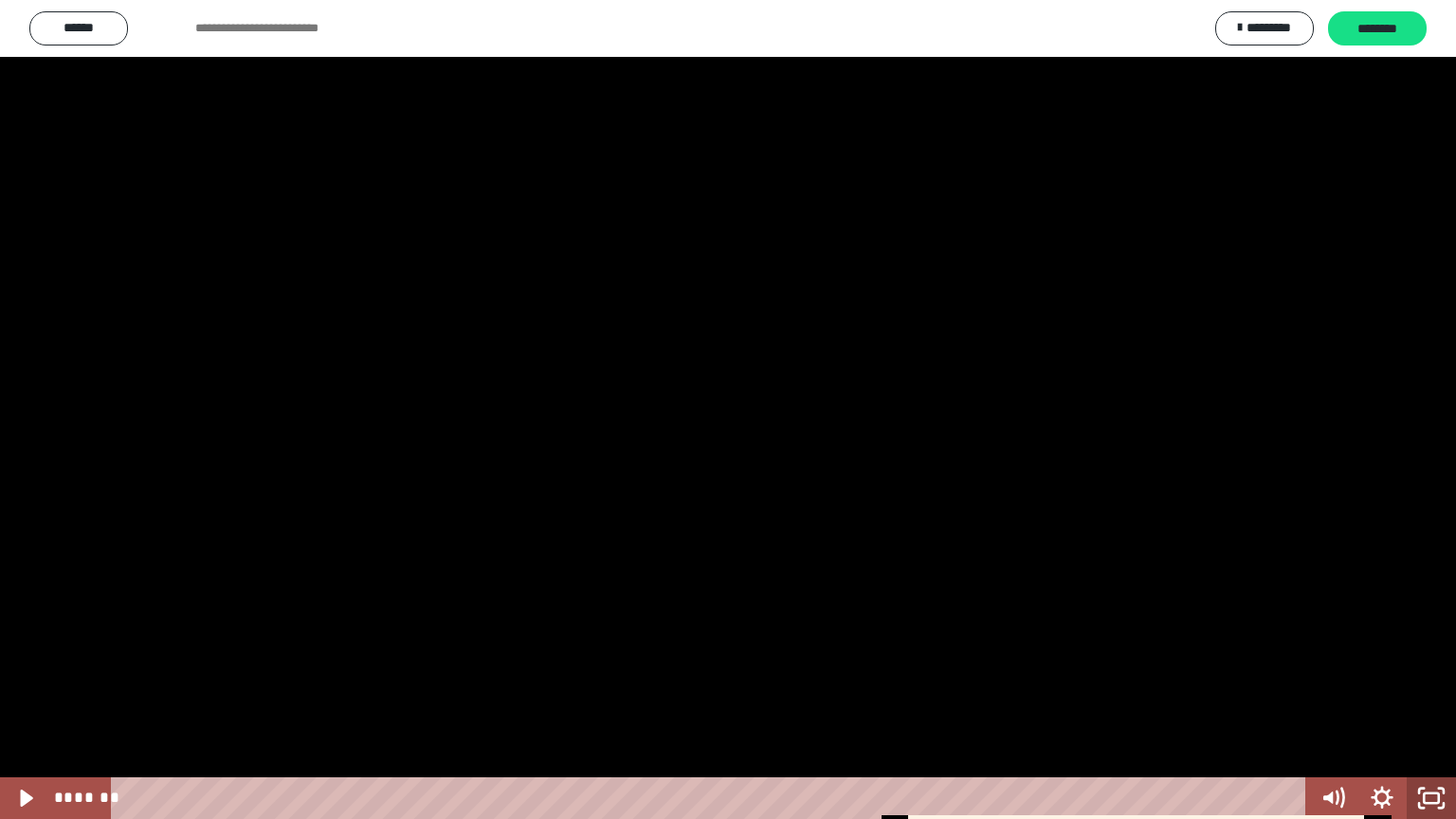 click 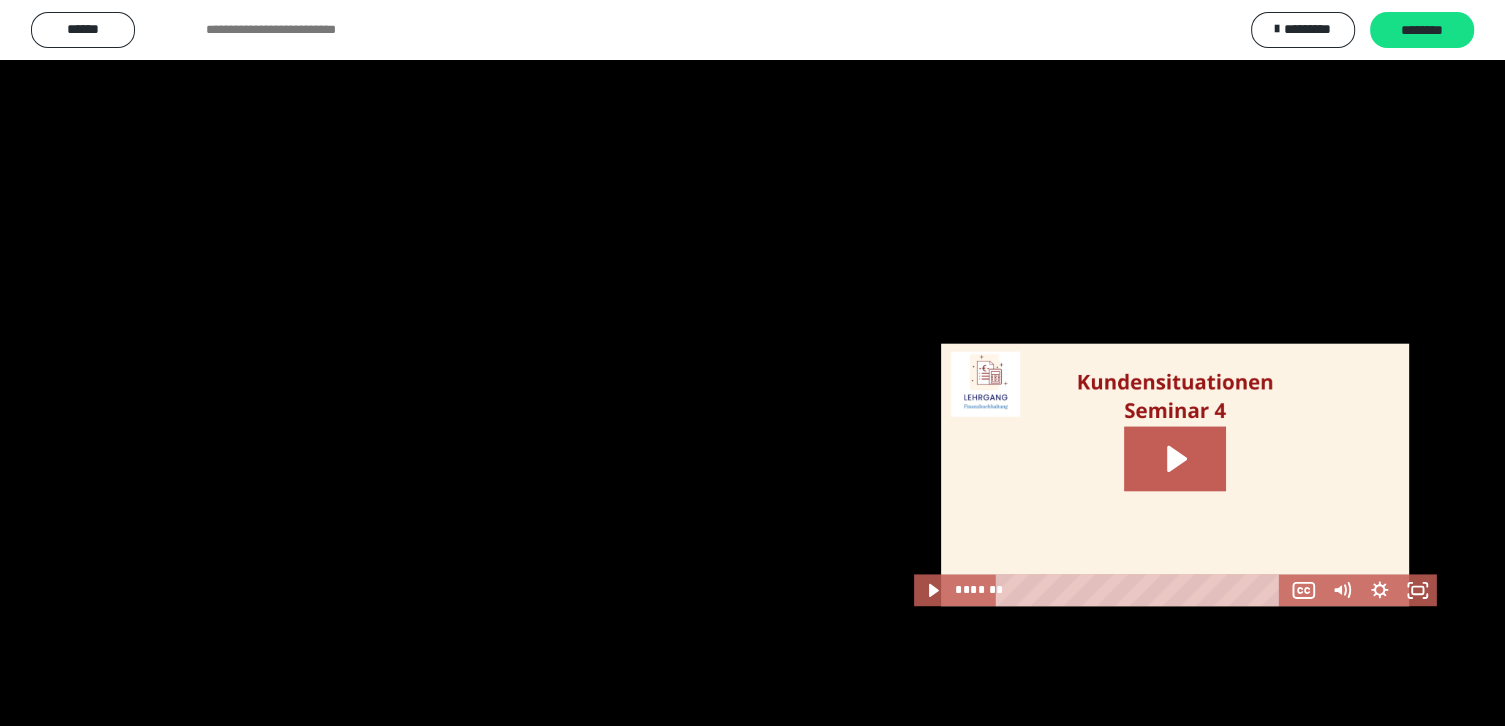scroll, scrollTop: 2653, scrollLeft: 0, axis: vertical 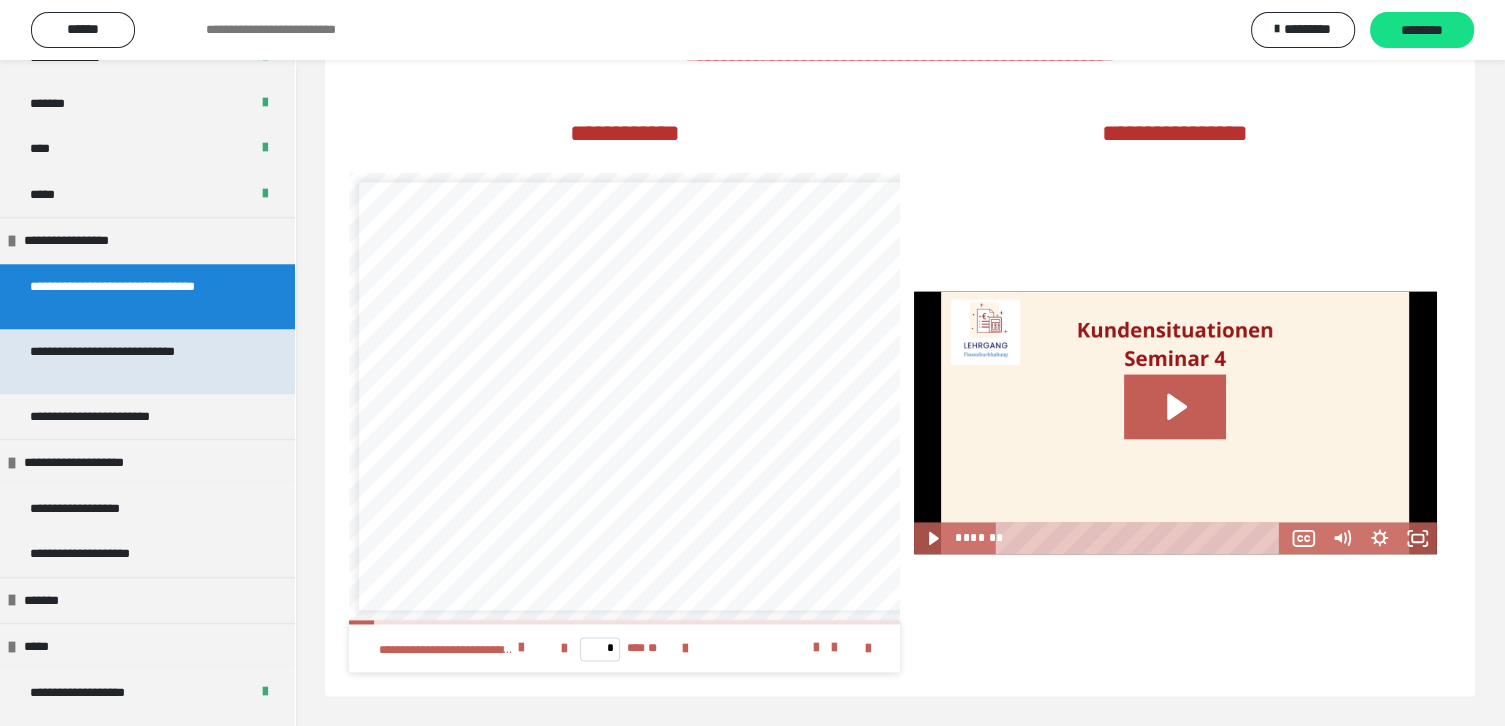 click on "**********" at bounding box center (131, 361) 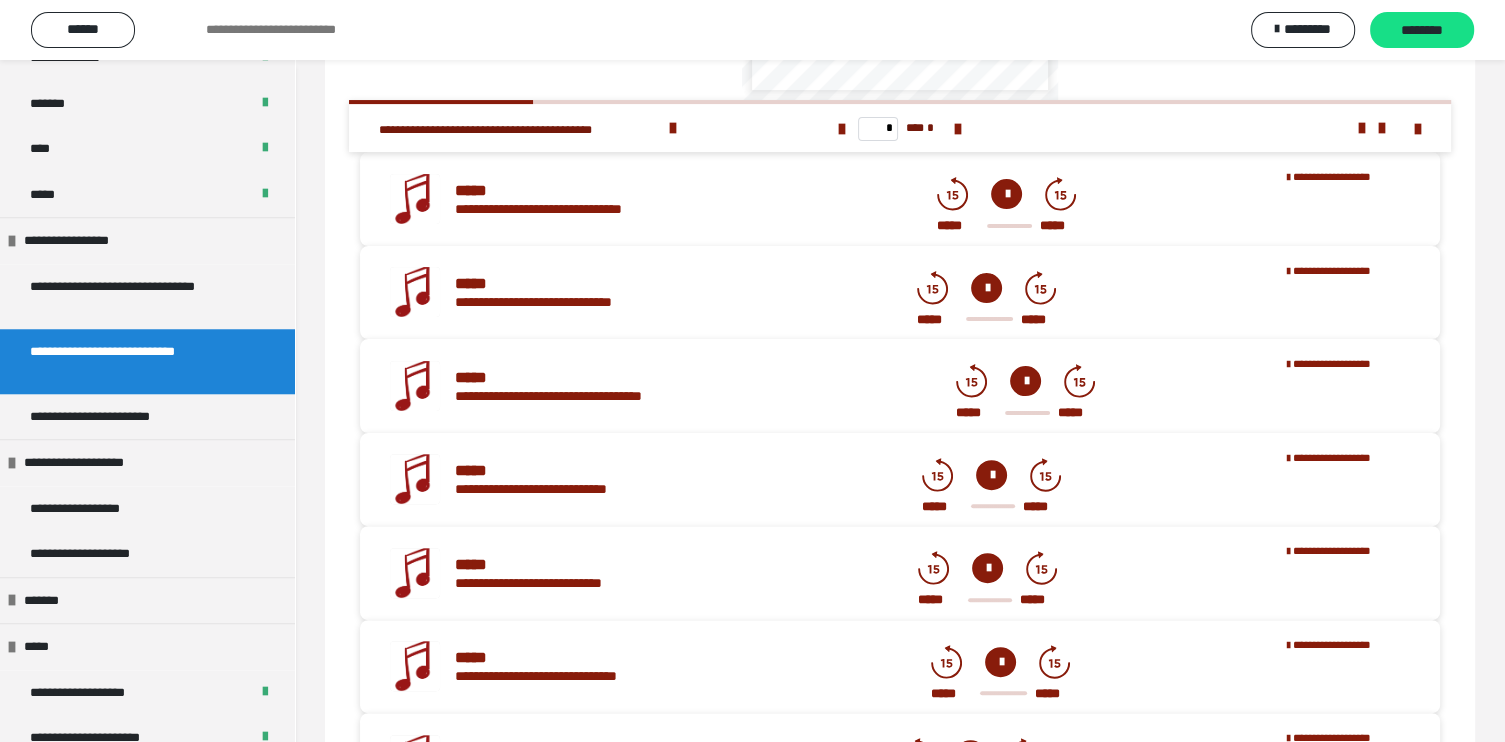 scroll, scrollTop: 384, scrollLeft: 0, axis: vertical 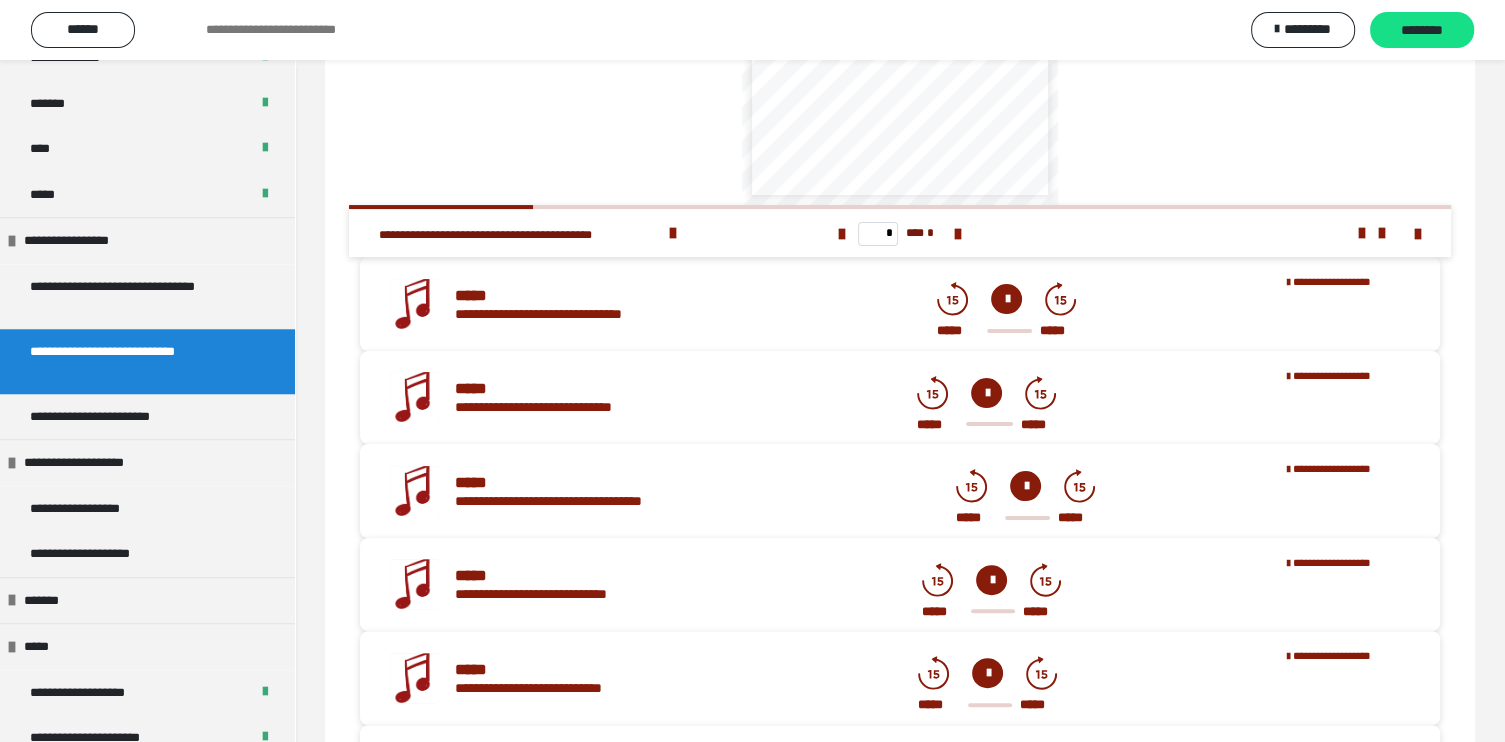 click at bounding box center (1006, 299) 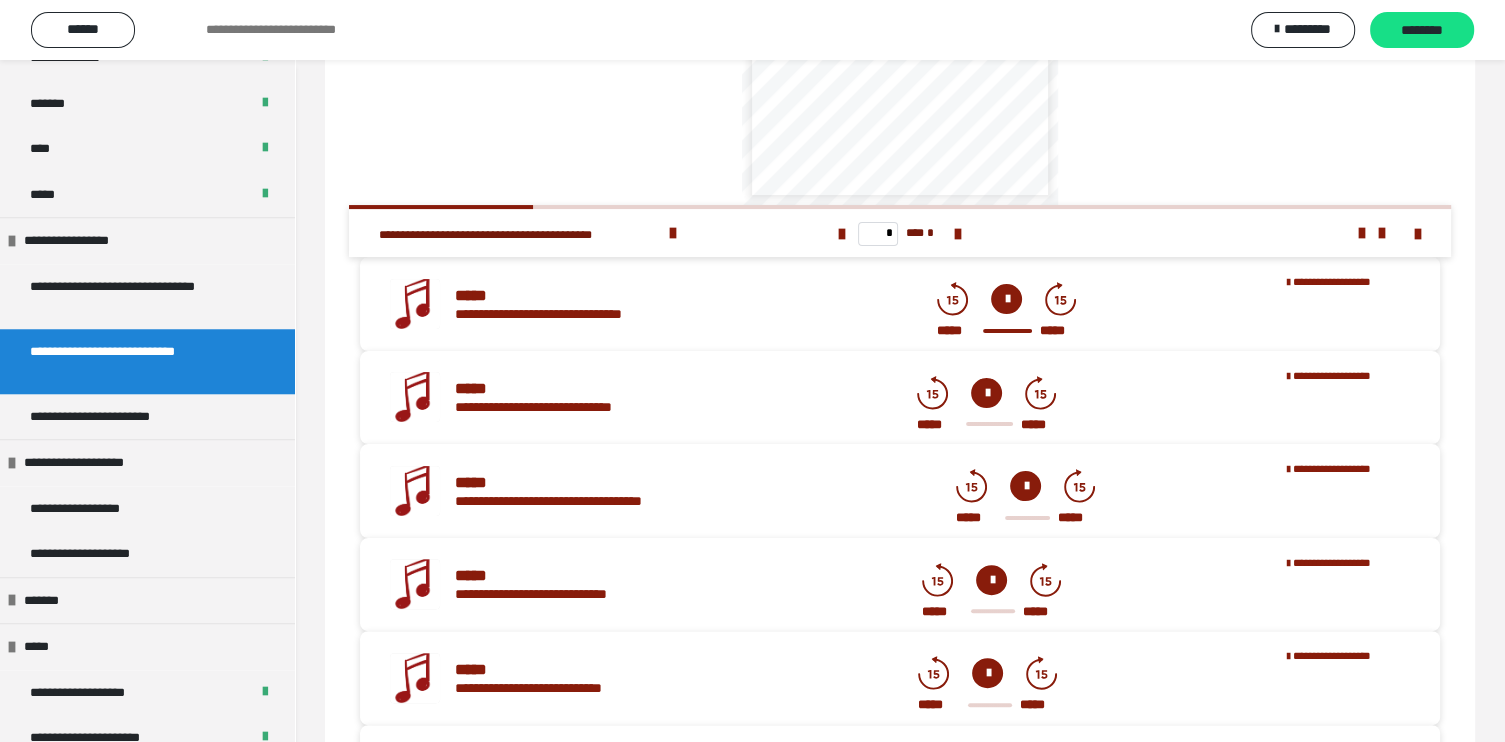 click at bounding box center [986, 393] 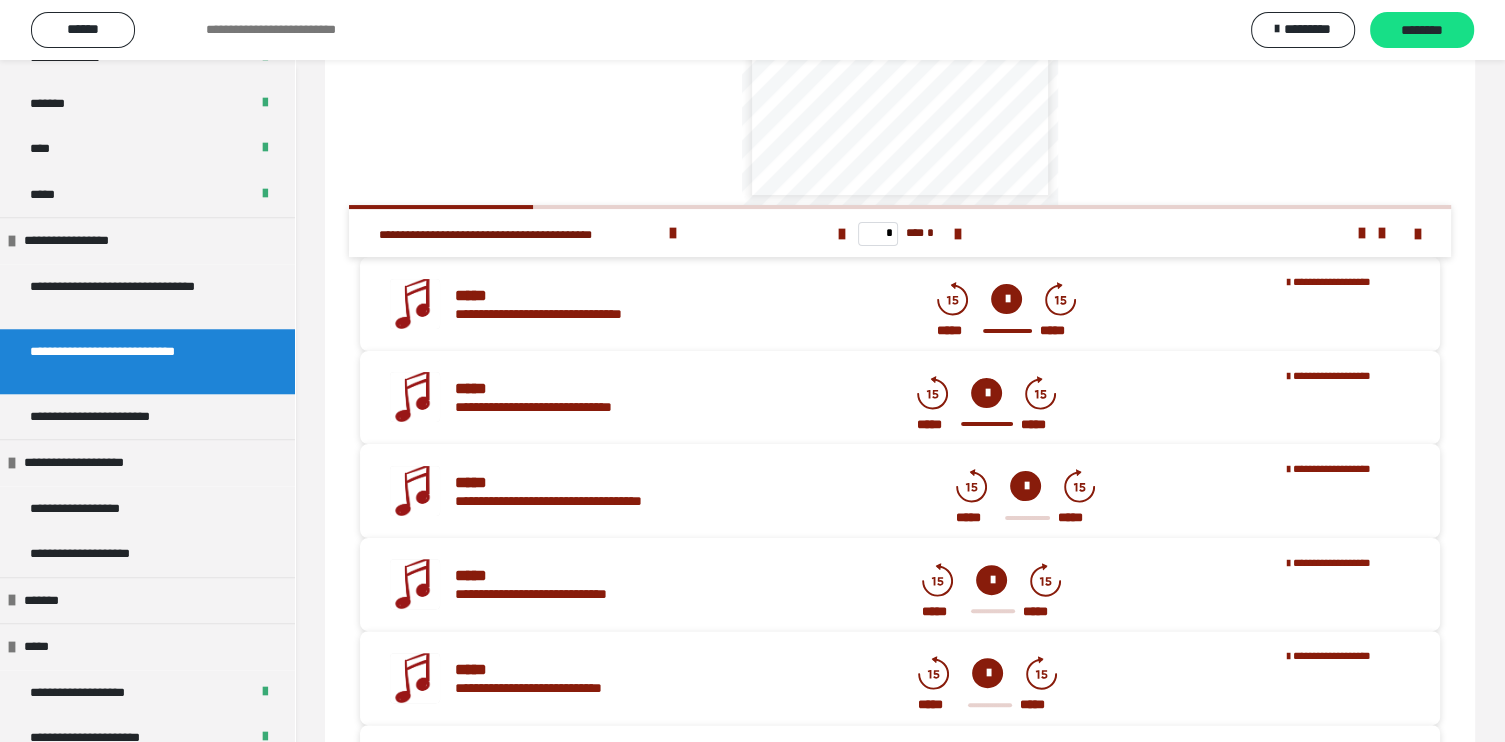 click at bounding box center (986, 393) 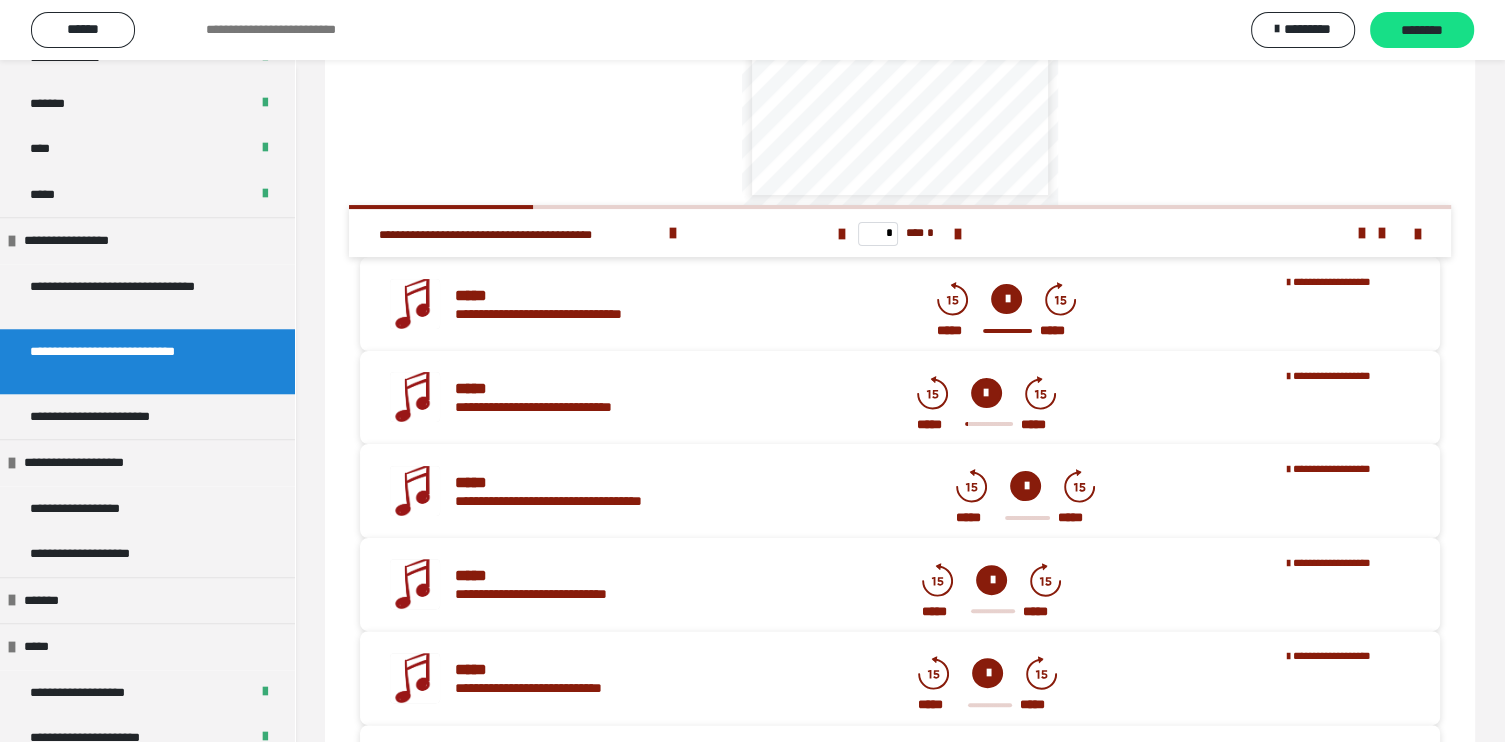 click 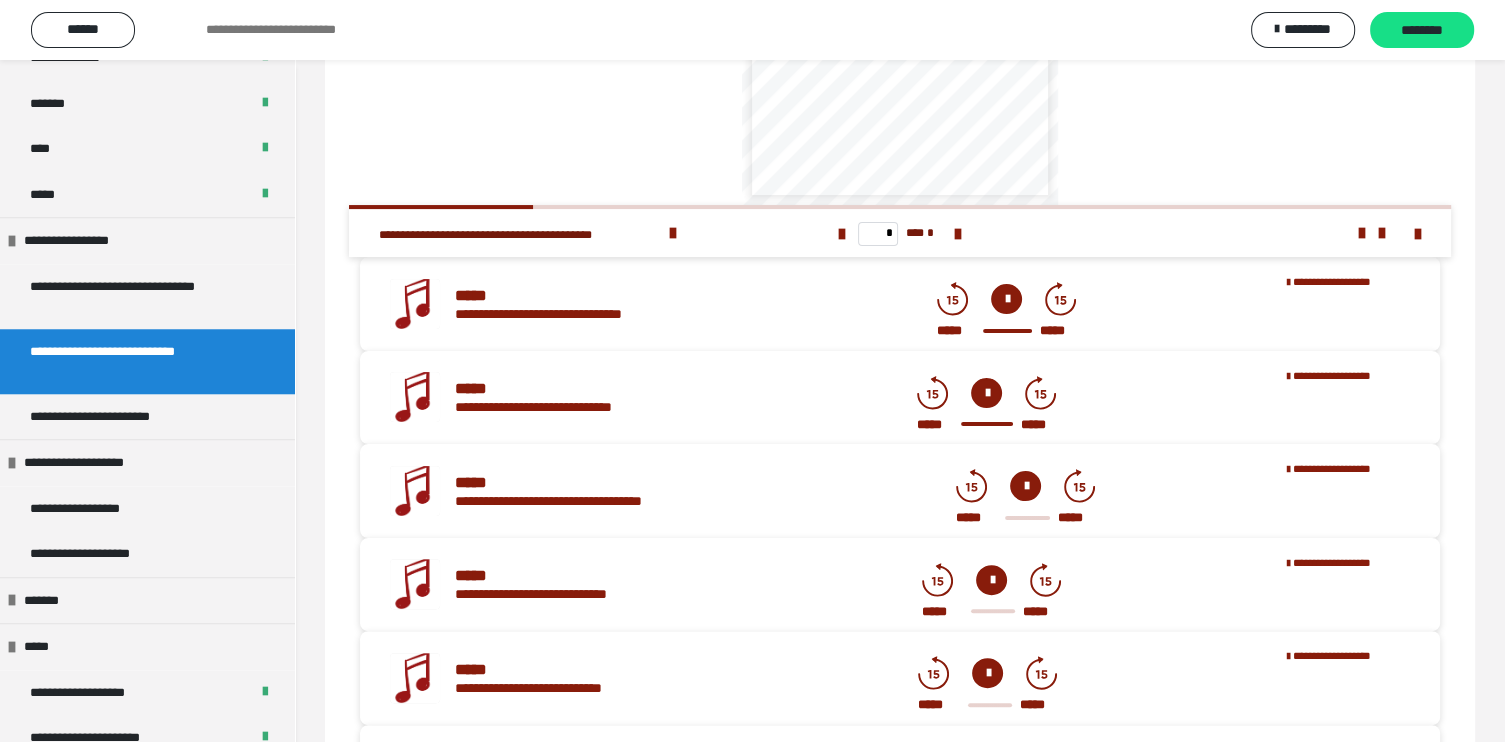 click at bounding box center [1025, 486] 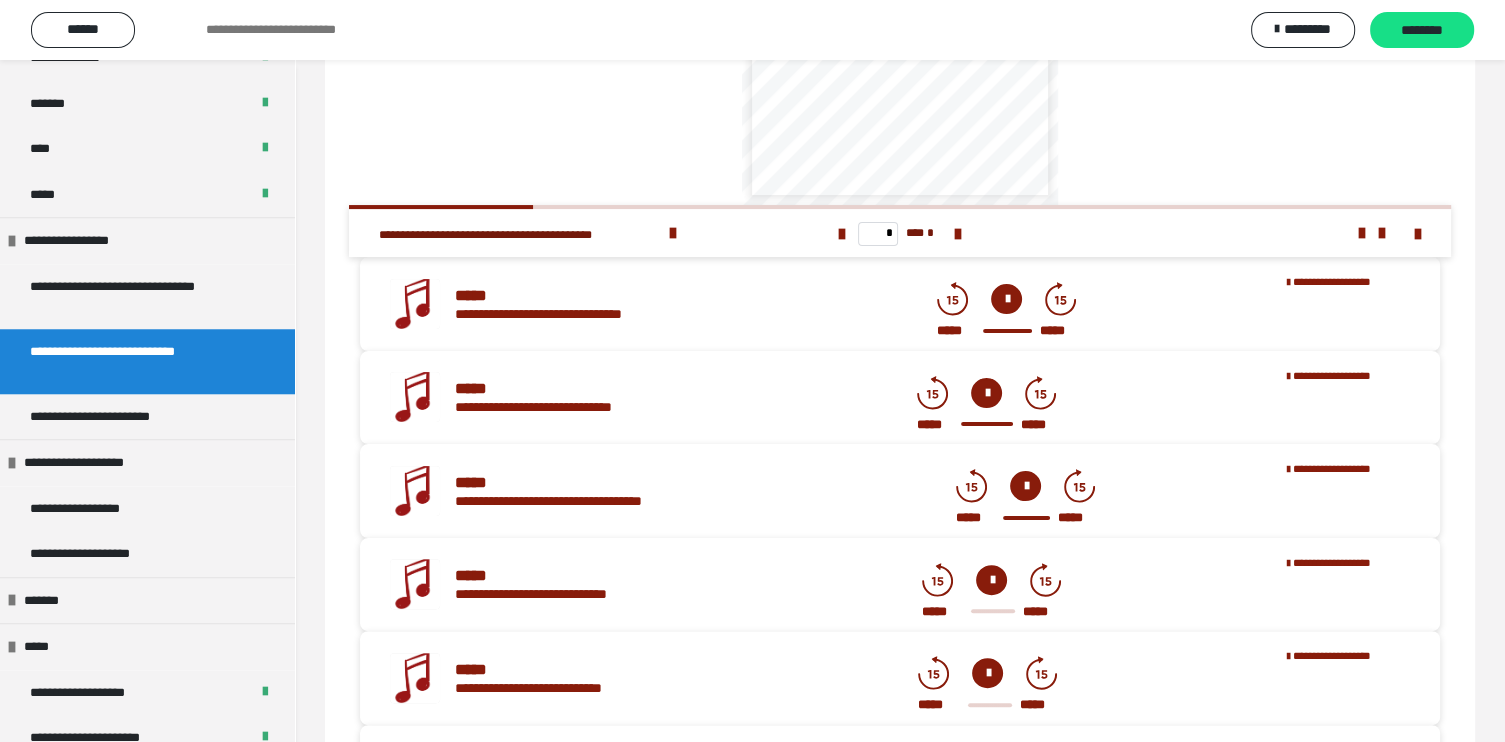 click at bounding box center [991, 580] 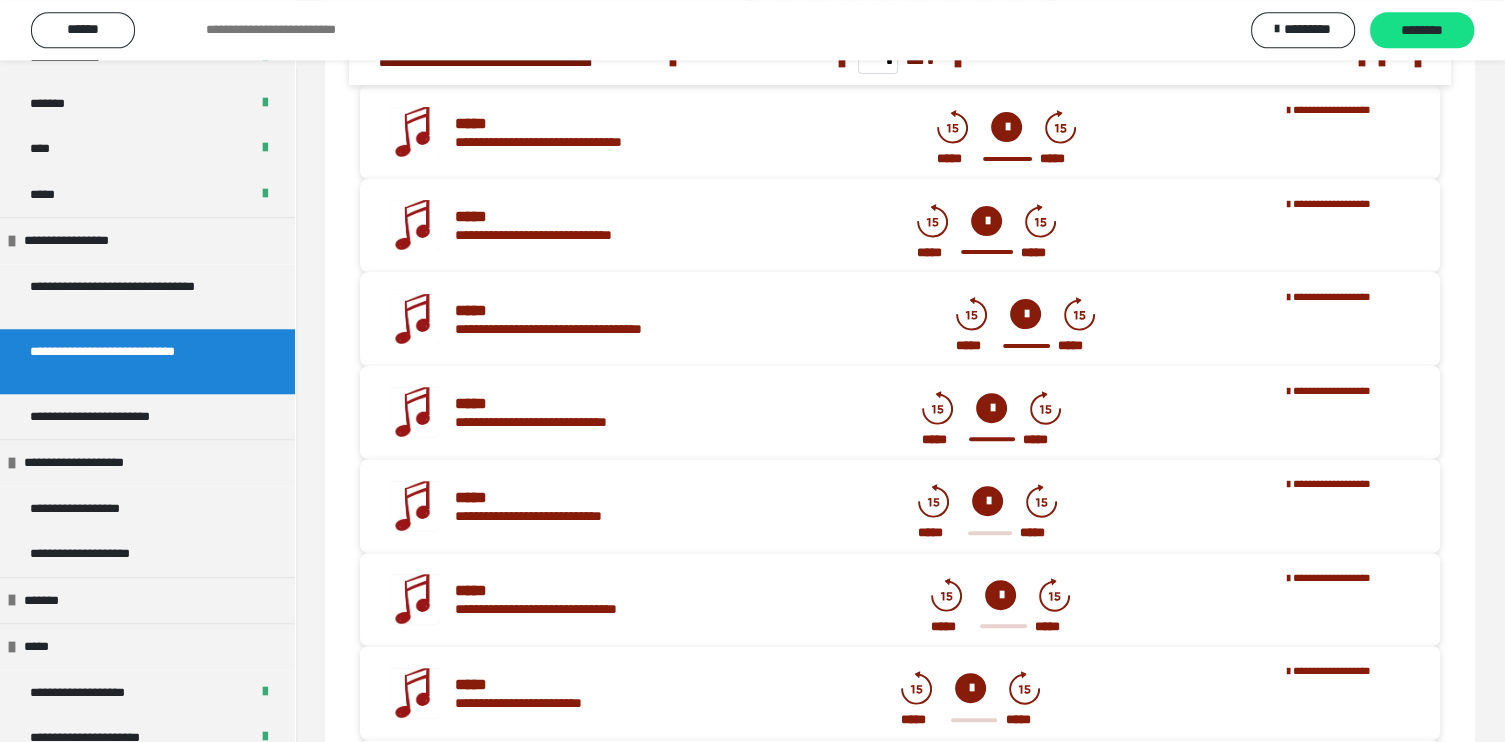 scroll, scrollTop: 595, scrollLeft: 0, axis: vertical 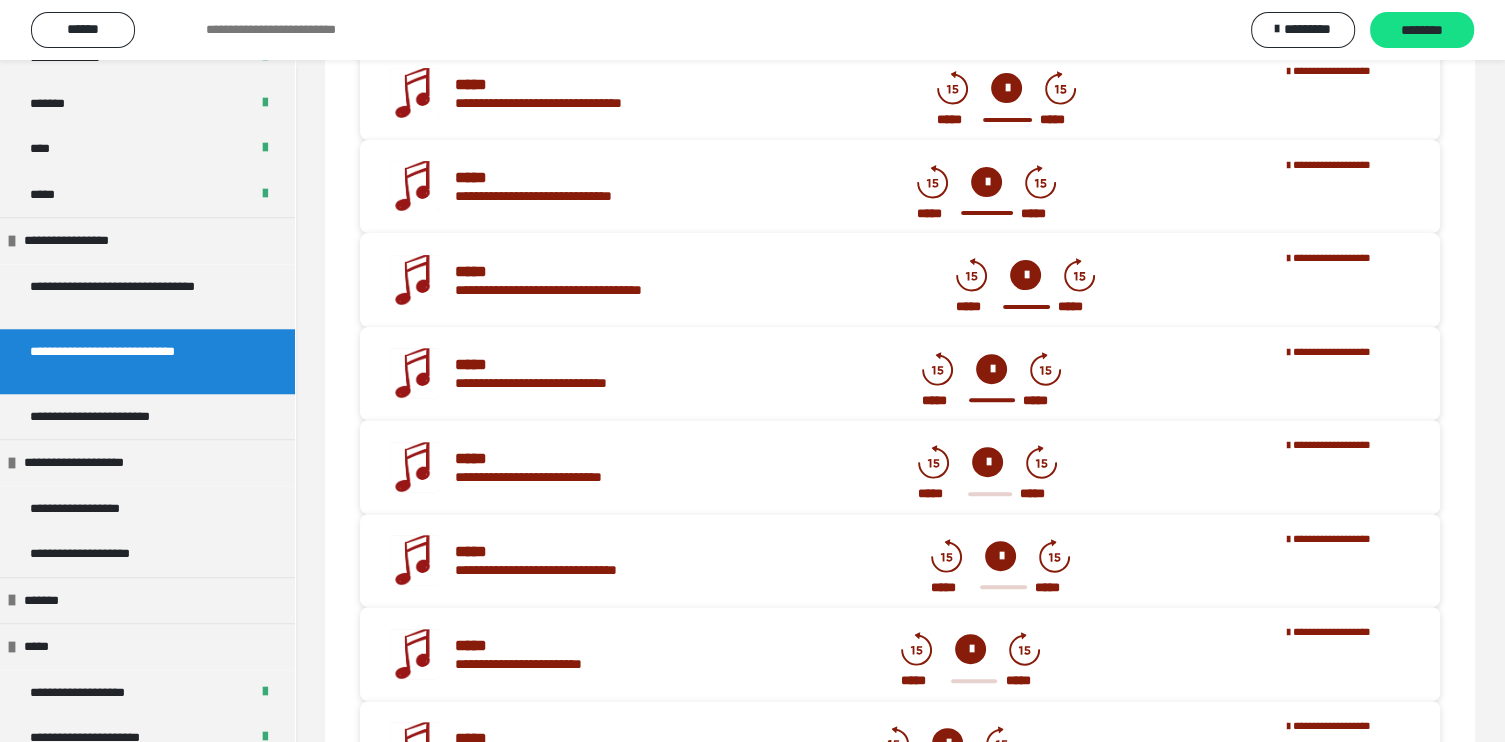 click at bounding box center [987, 462] 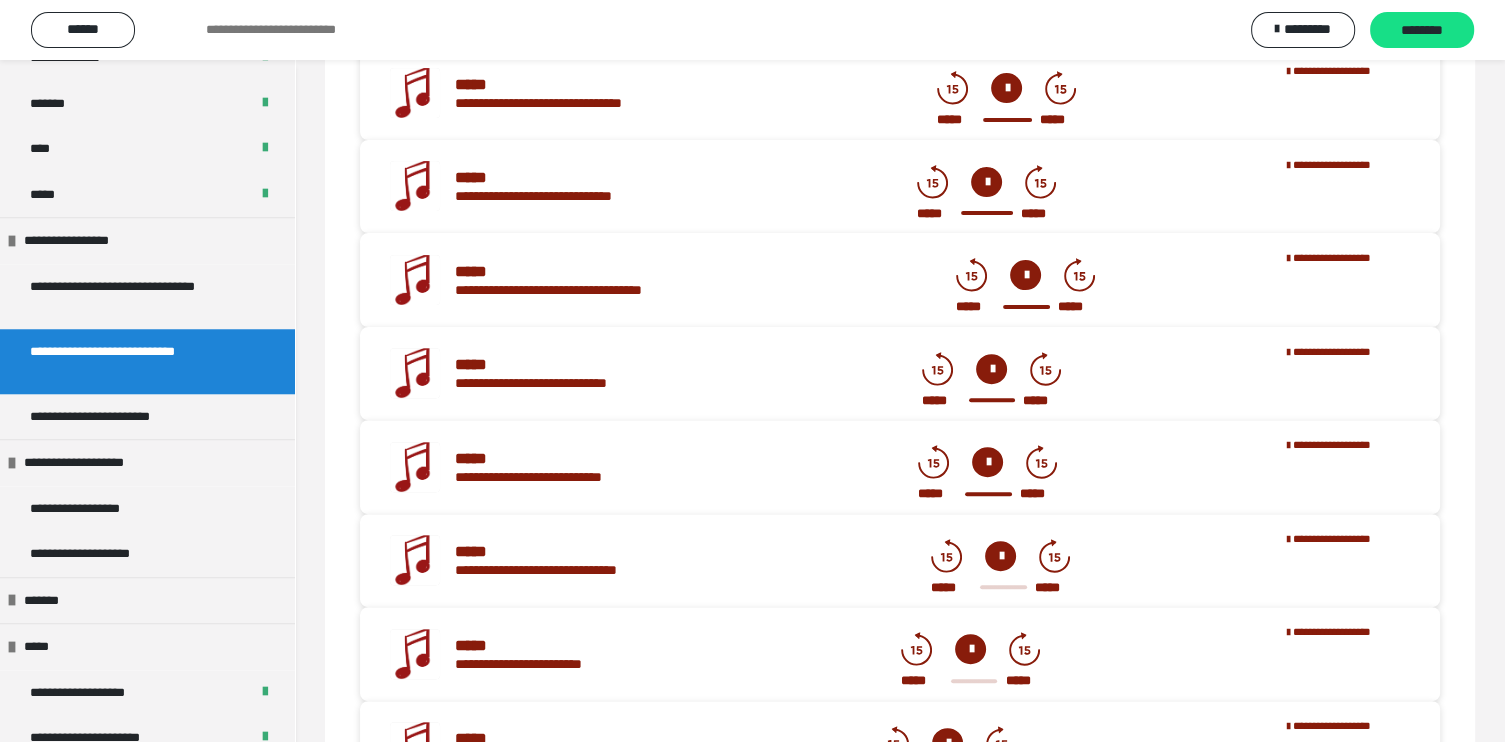 click at bounding box center (1000, 556) 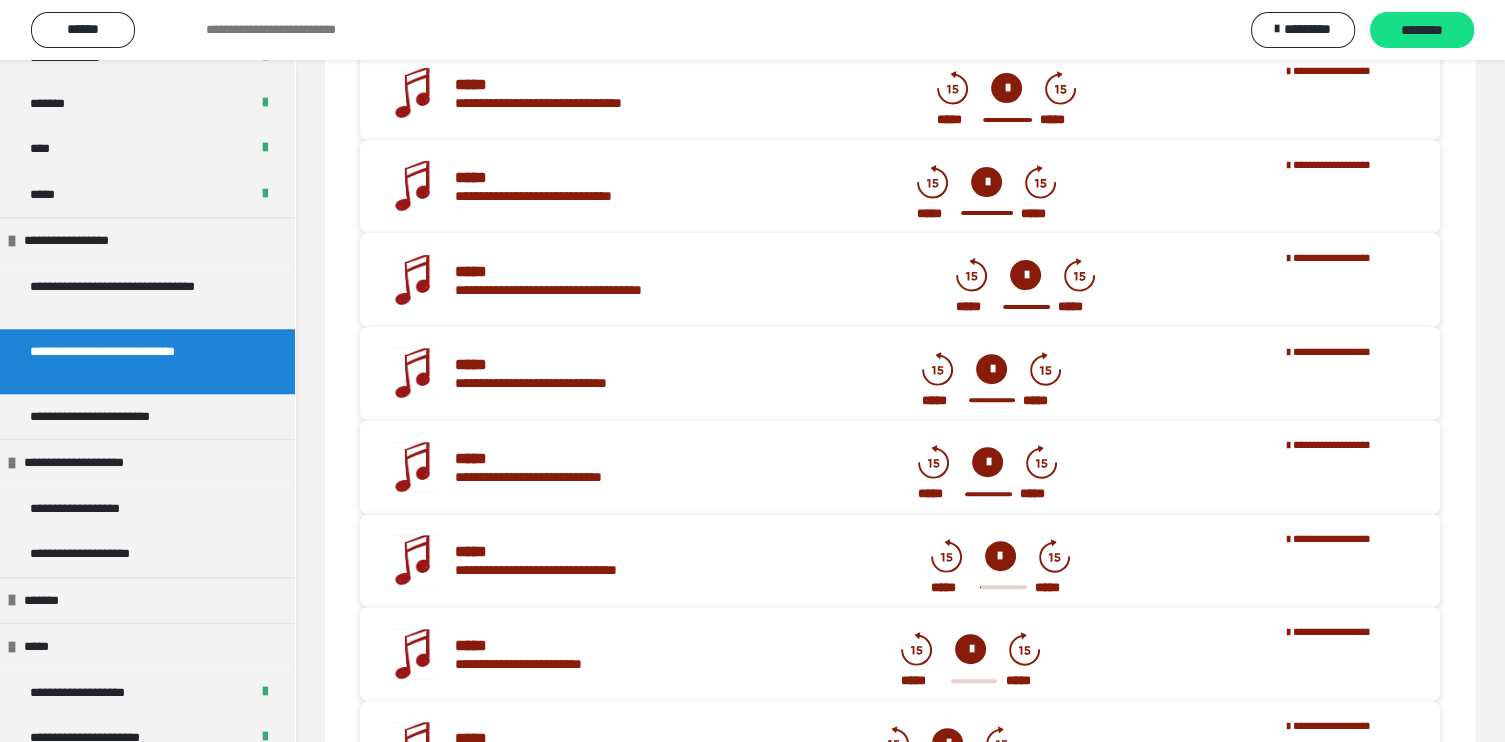 scroll, scrollTop: 700, scrollLeft: 0, axis: vertical 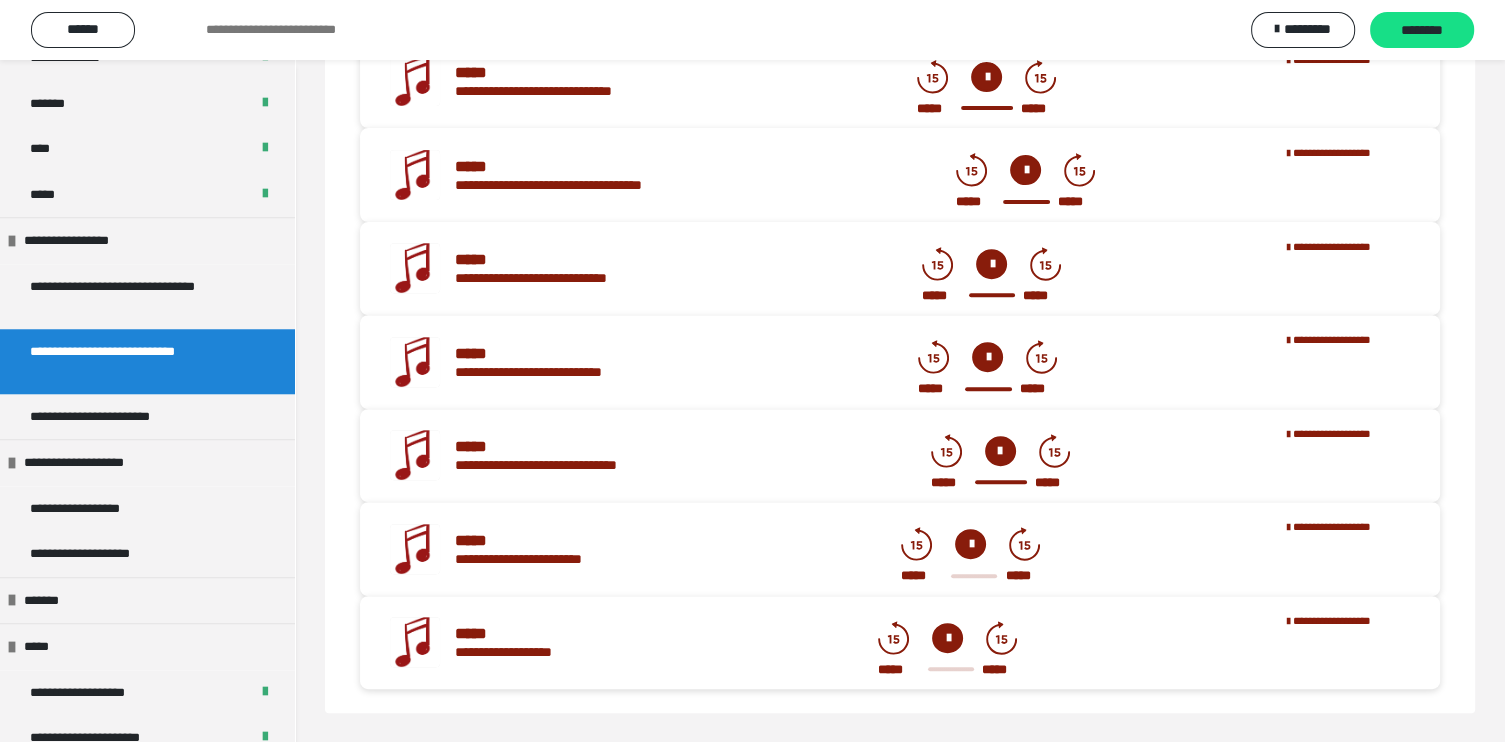 click at bounding box center [970, 544] 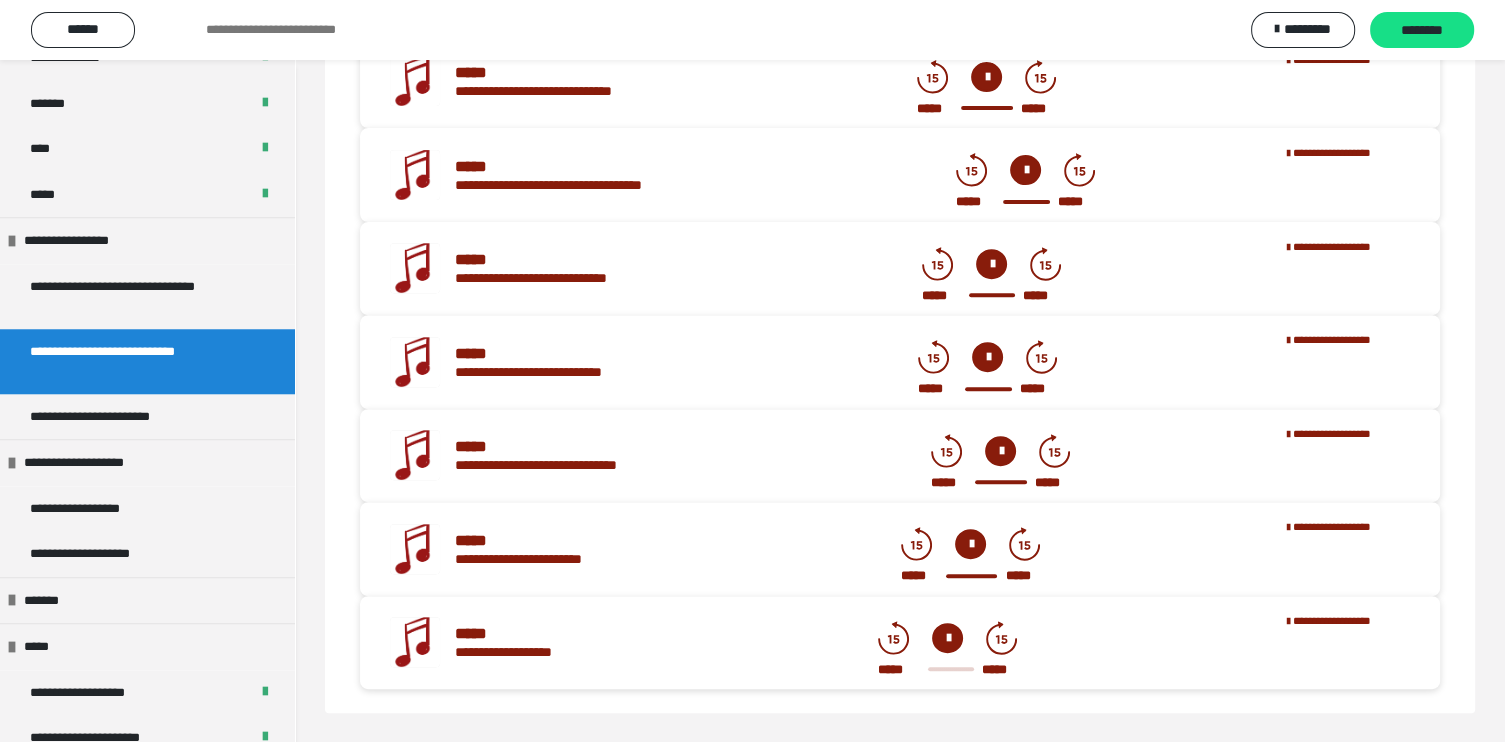click at bounding box center [947, 638] 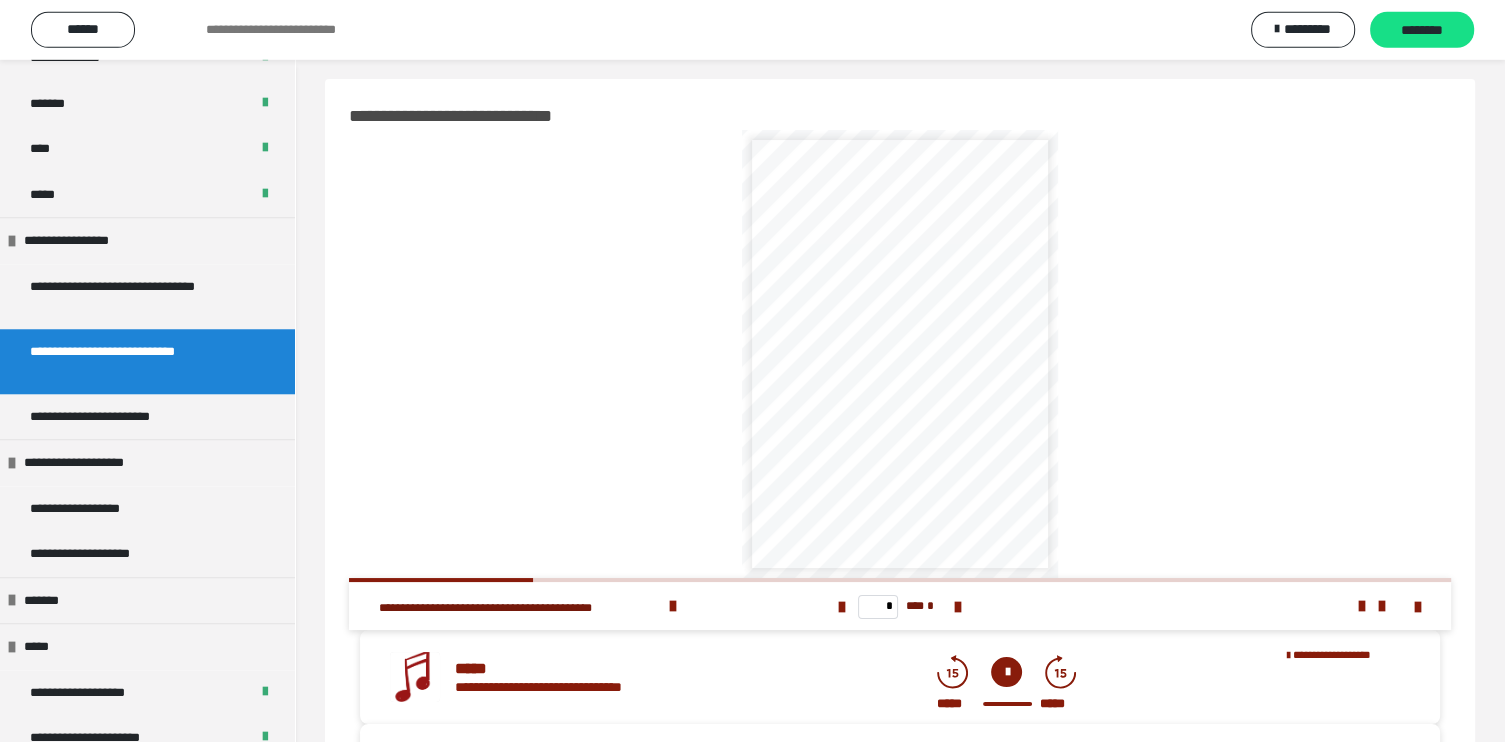 scroll, scrollTop: 0, scrollLeft: 0, axis: both 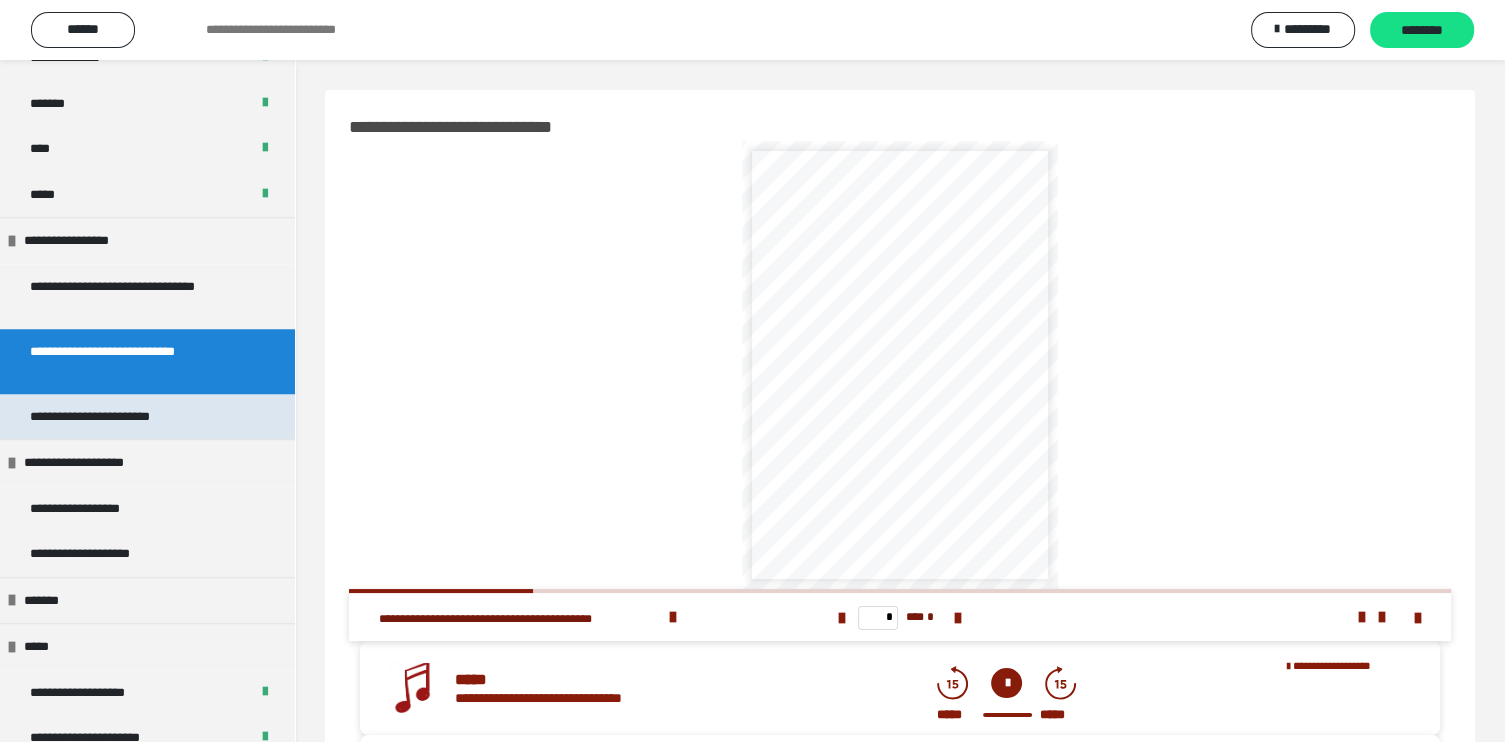 click on "**********" at bounding box center [117, 417] 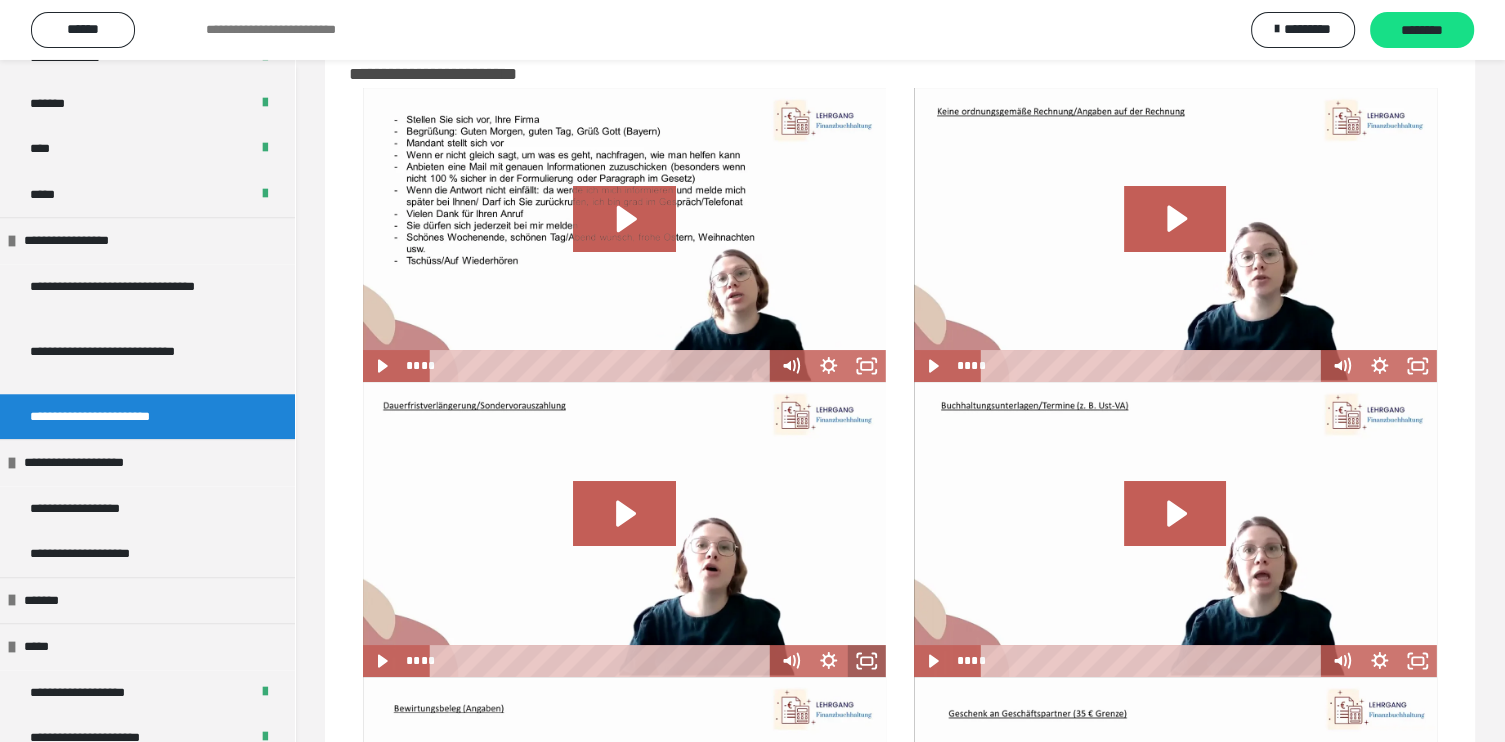 scroll, scrollTop: 0, scrollLeft: 0, axis: both 